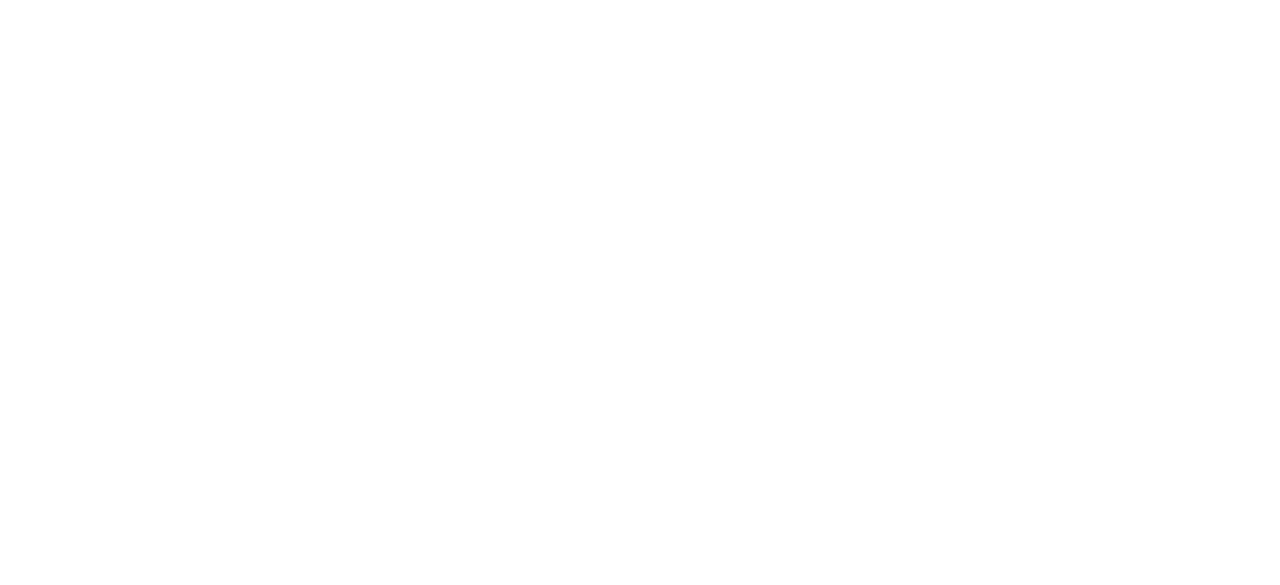 scroll, scrollTop: 0, scrollLeft: 0, axis: both 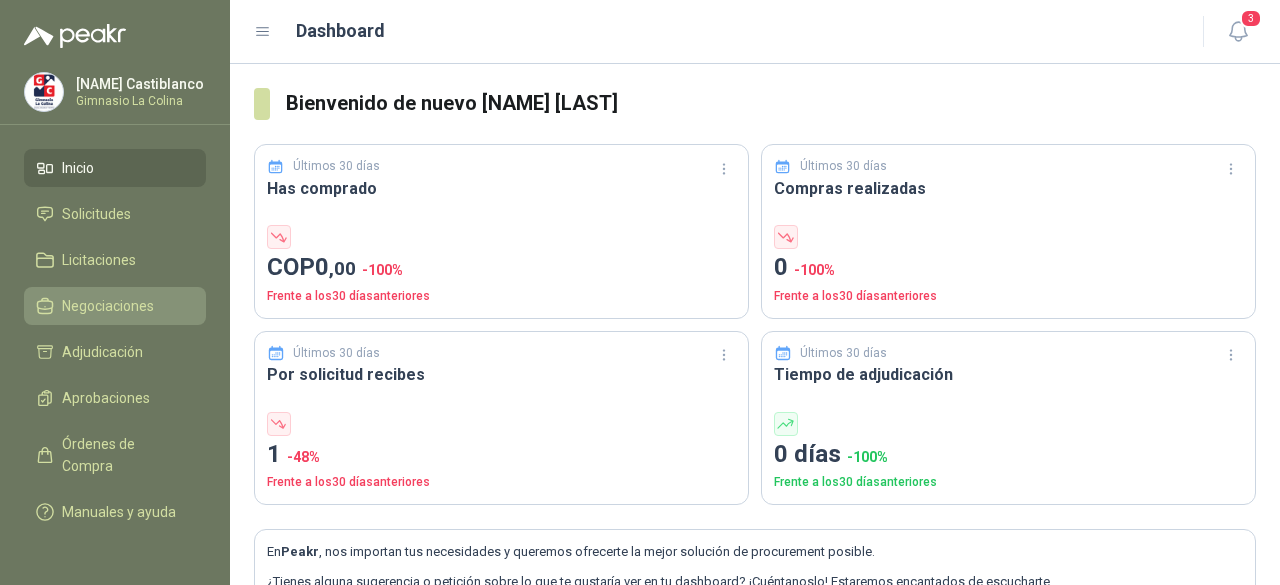 click on "Negociaciones" at bounding box center (108, 306) 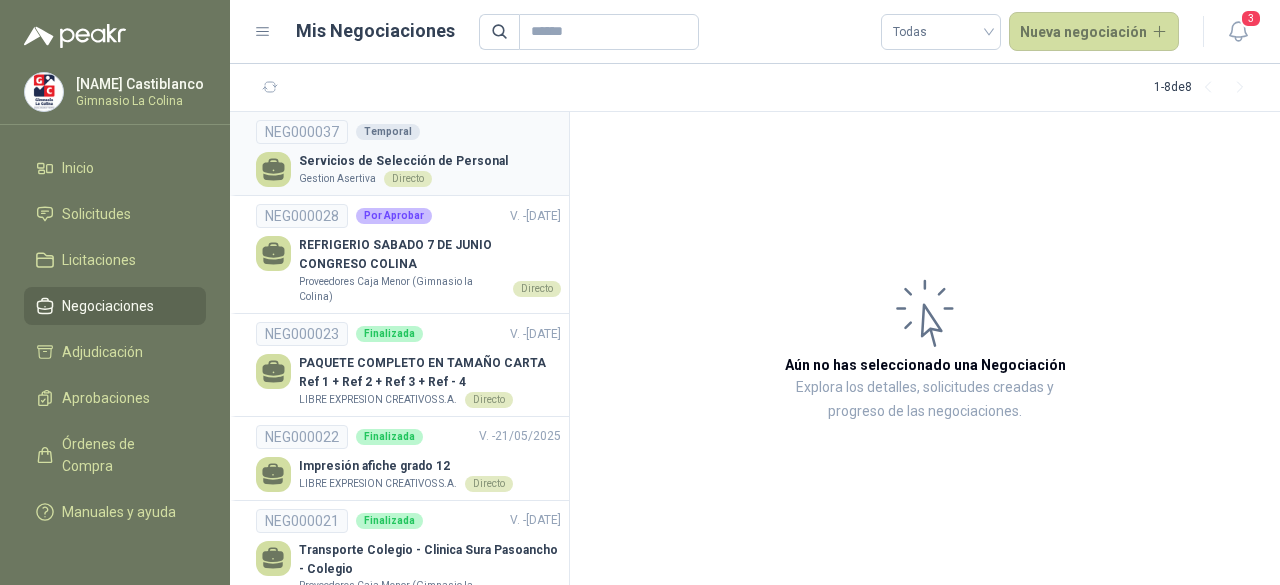 click on "Servicios de Selección de Personal" at bounding box center (403, 161) 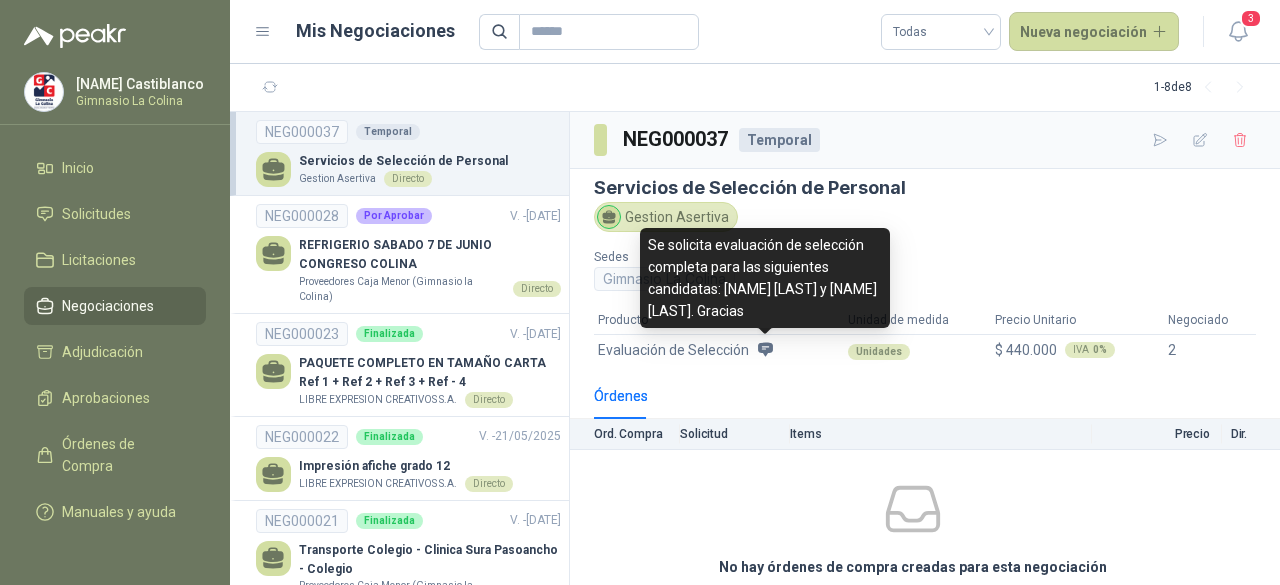click 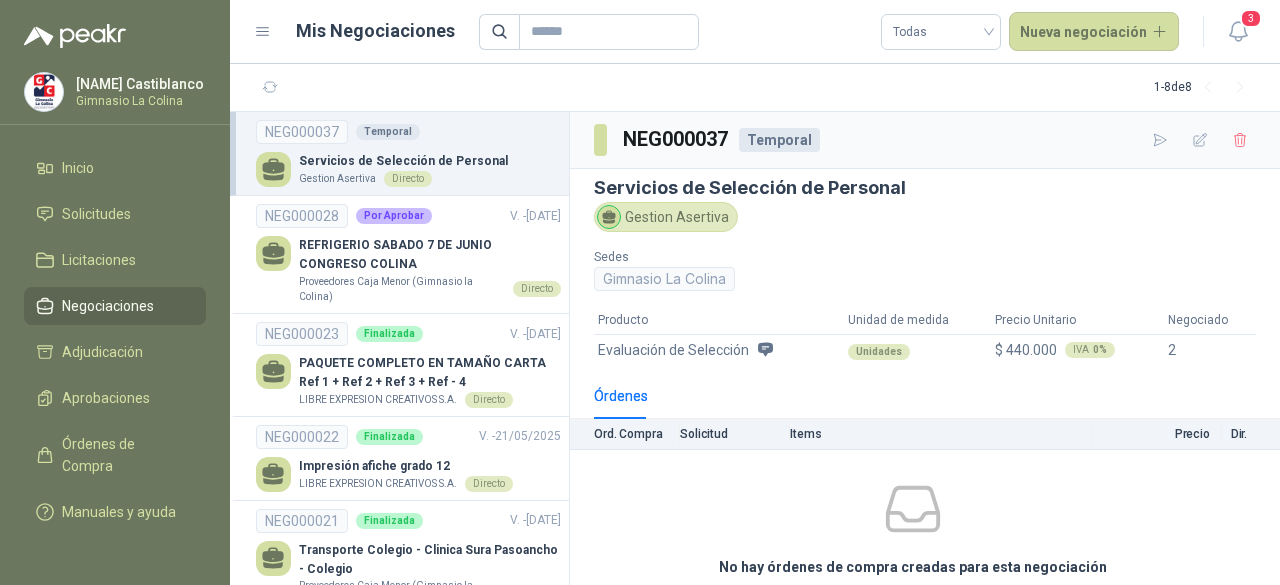 click on "Evaluación de Selección" at bounding box center (673, 350) 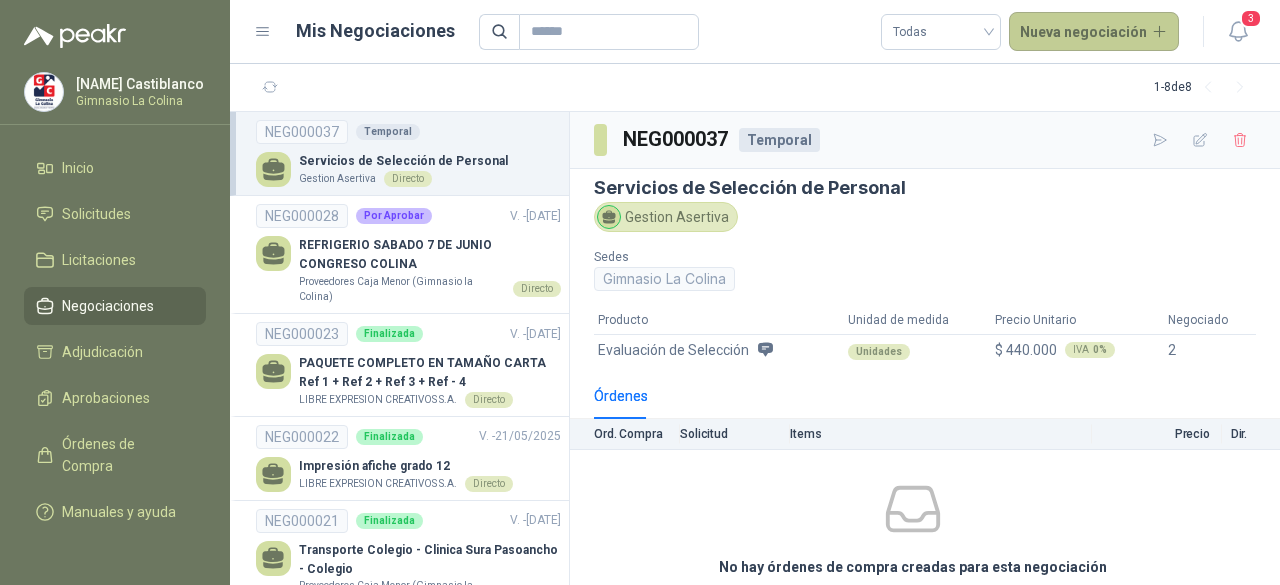 click on "Nueva negociación" at bounding box center (1094, 32) 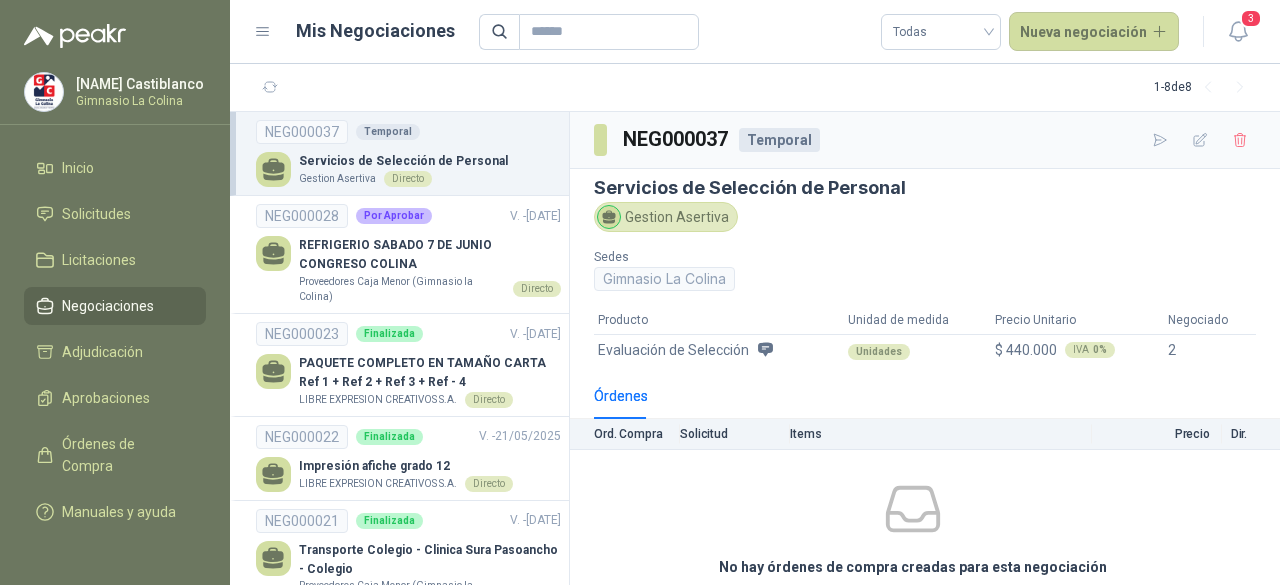 type 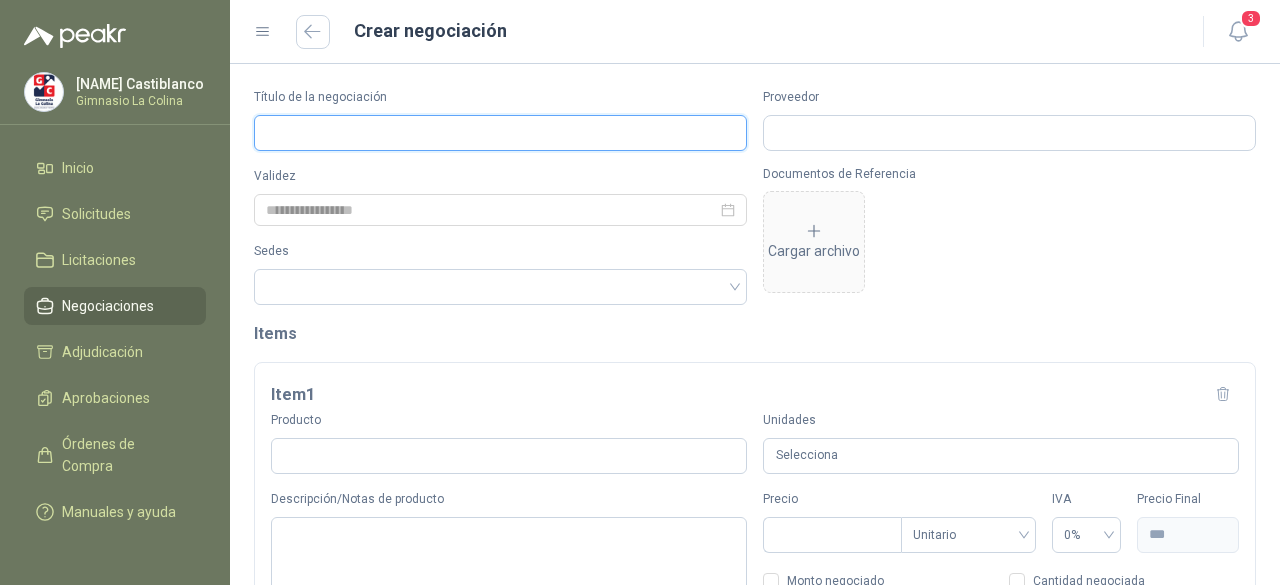 click on "Título de la negociación" at bounding box center [500, 133] 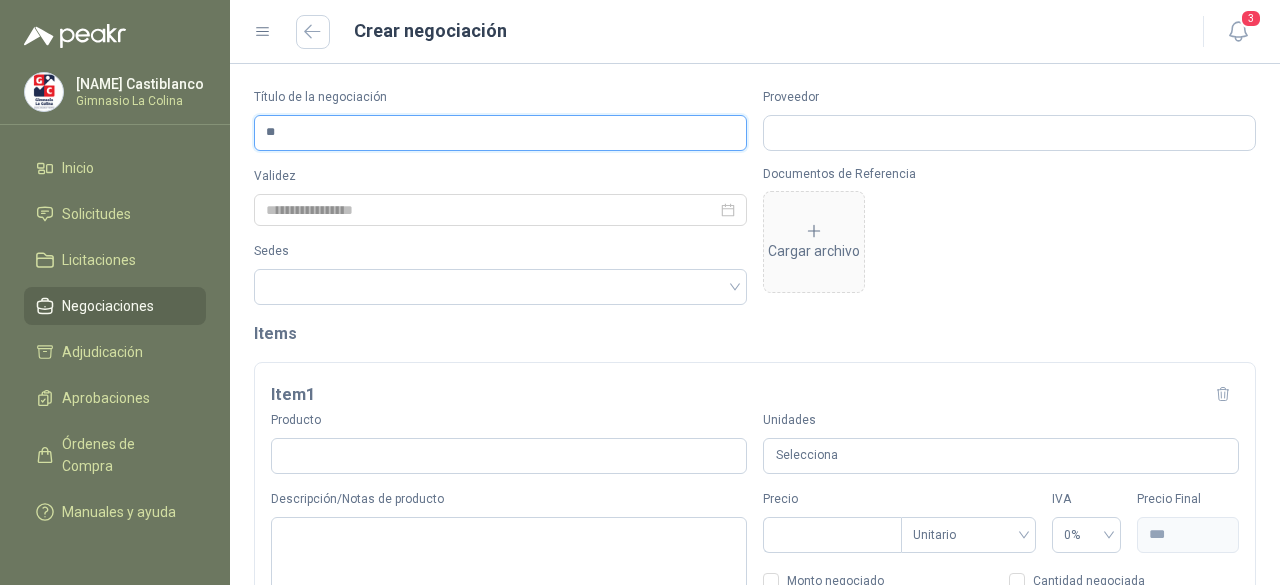 type on "*" 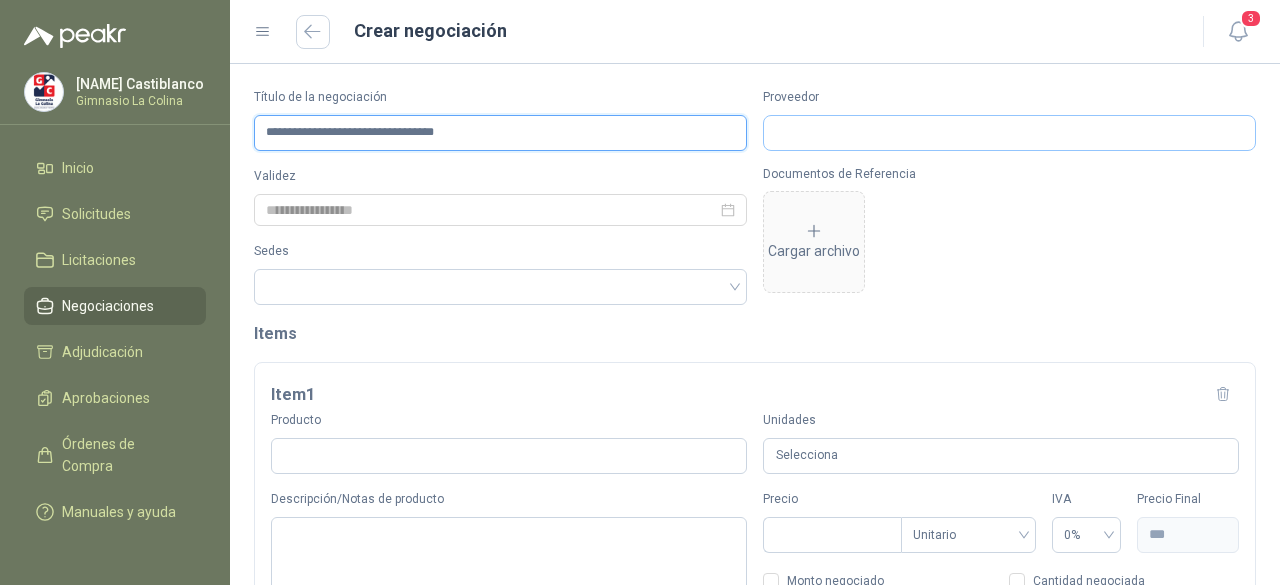 type on "**********" 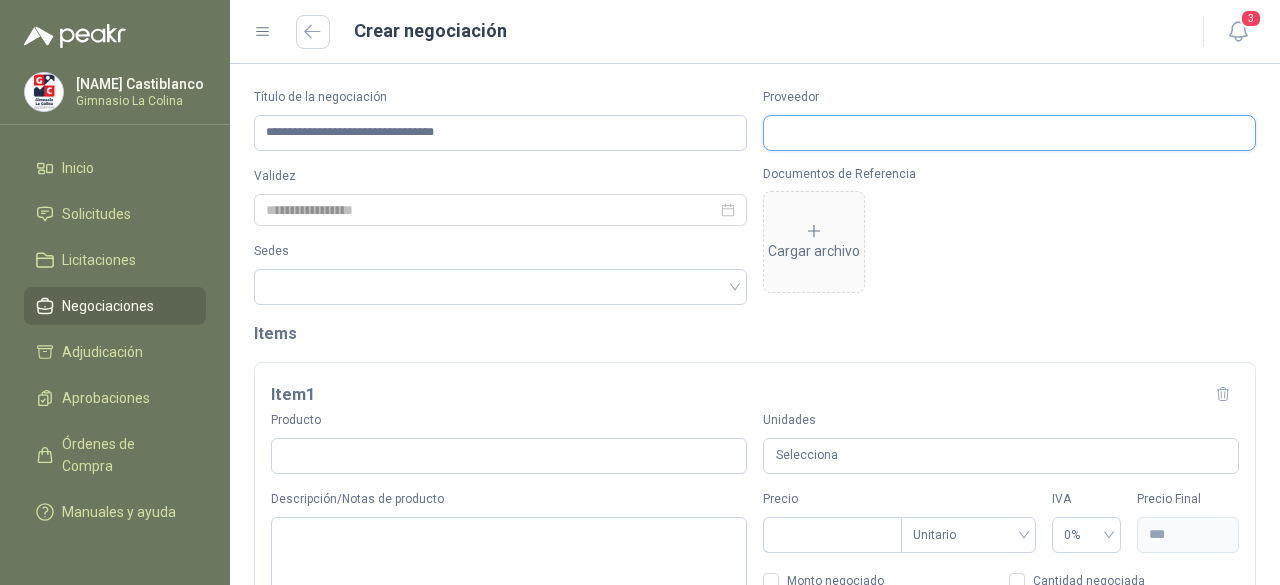 click on "Proveedor" at bounding box center (1009, 133) 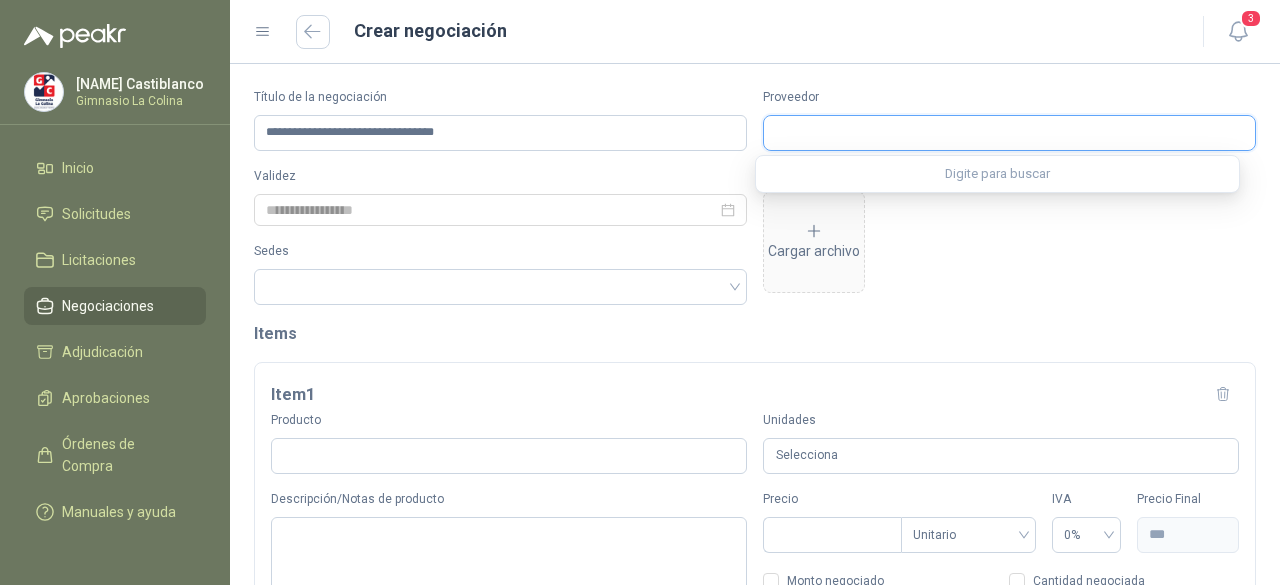 type on "*" 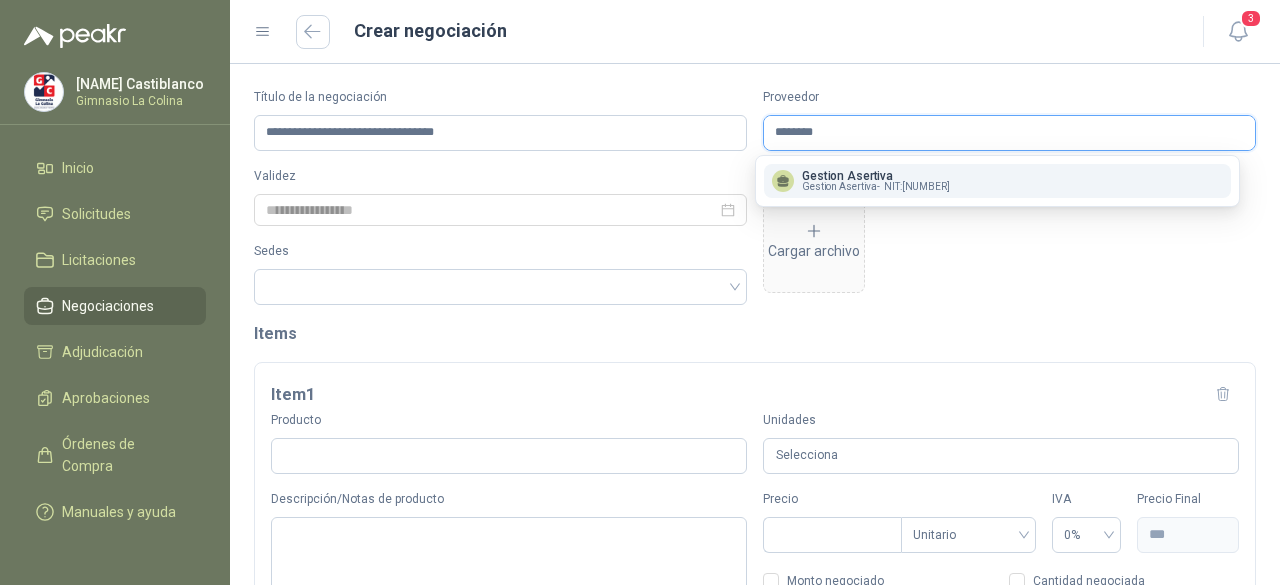 type on "********" 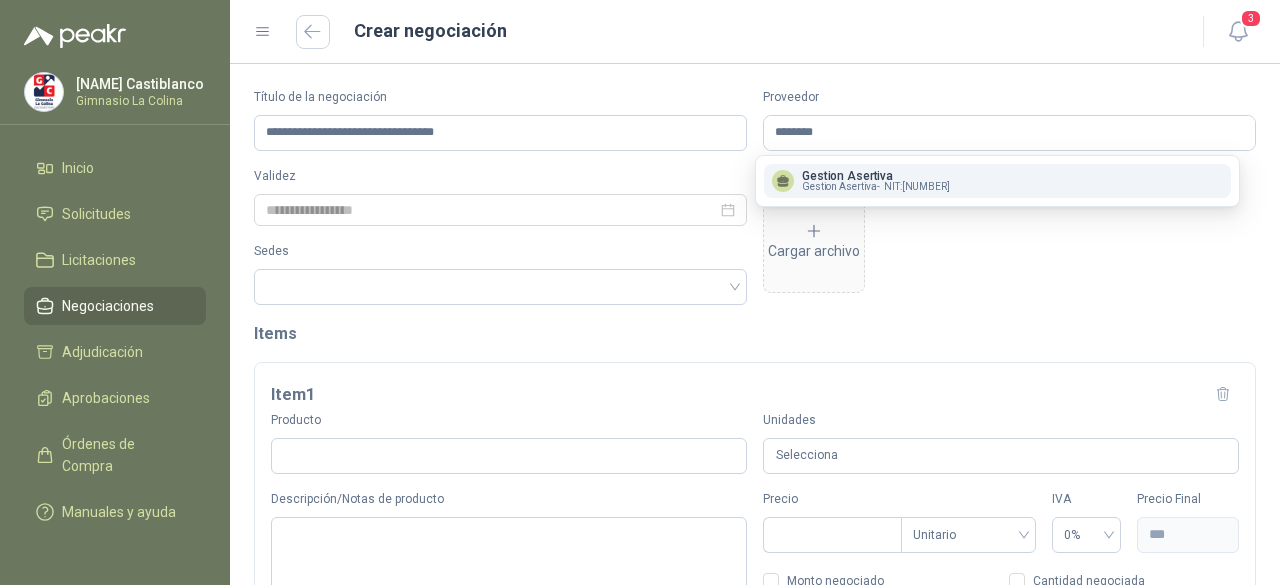 click on "Gestion Asertiva   -" at bounding box center [841, 187] 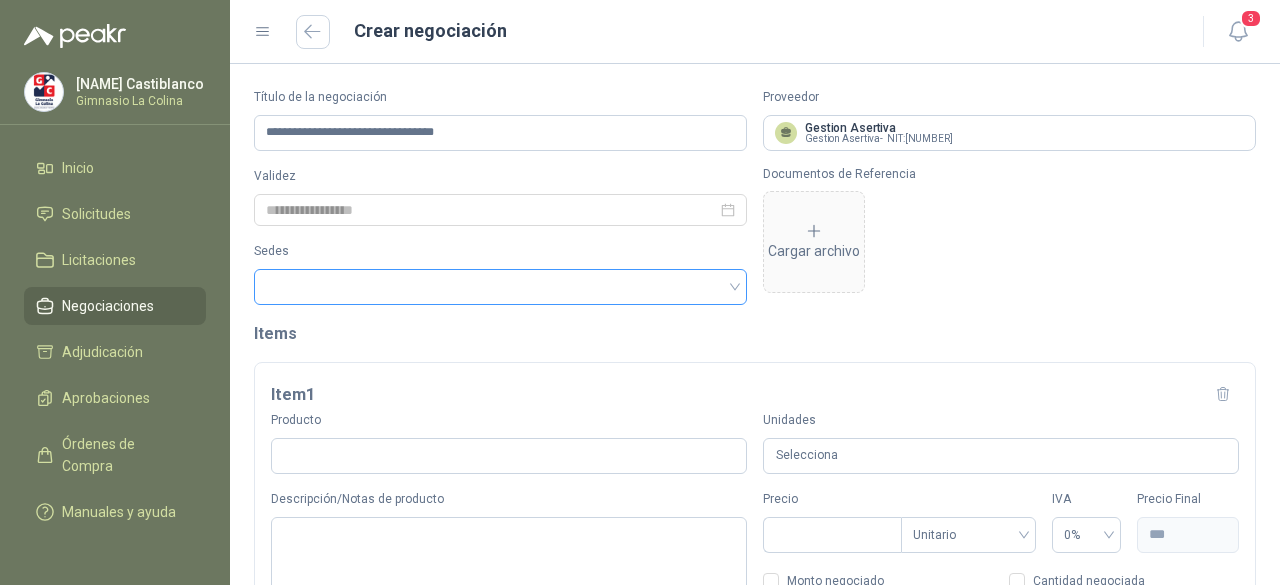 click at bounding box center [490, 287] 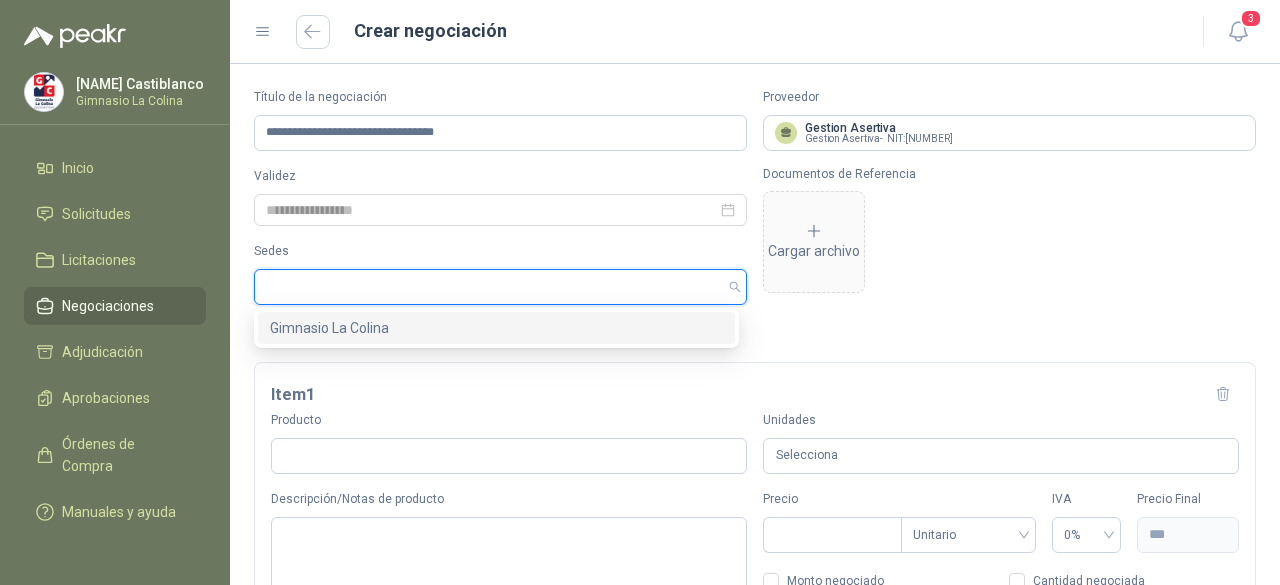 click on "Gimnasio La Colina" at bounding box center [496, 328] 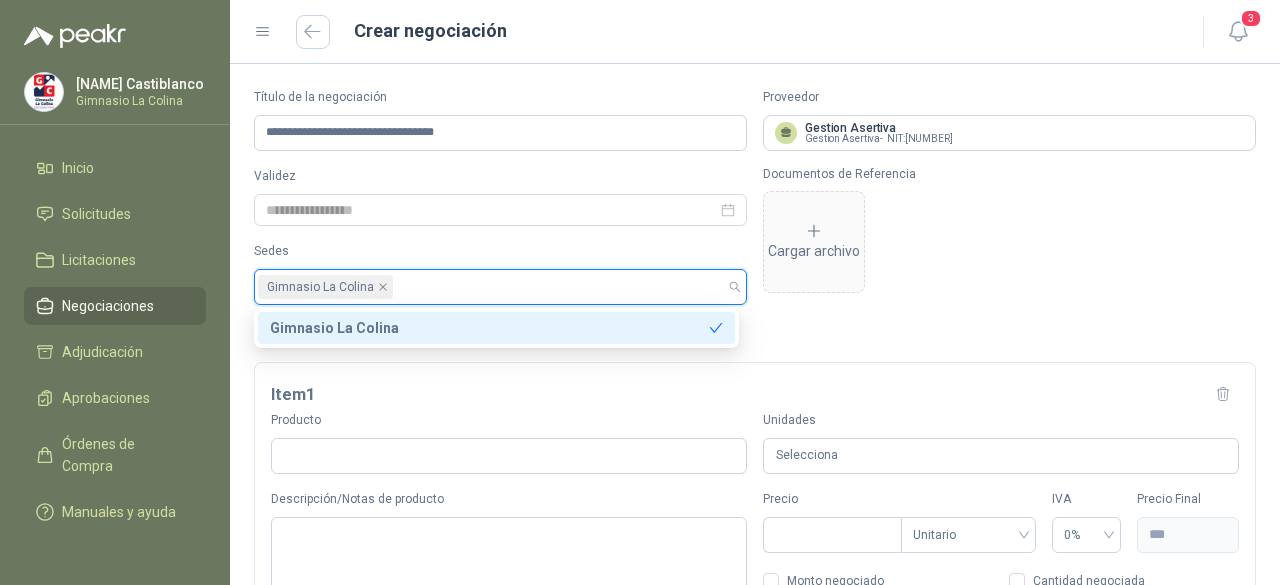 click on "Gimnasio La Colina" at bounding box center [489, 328] 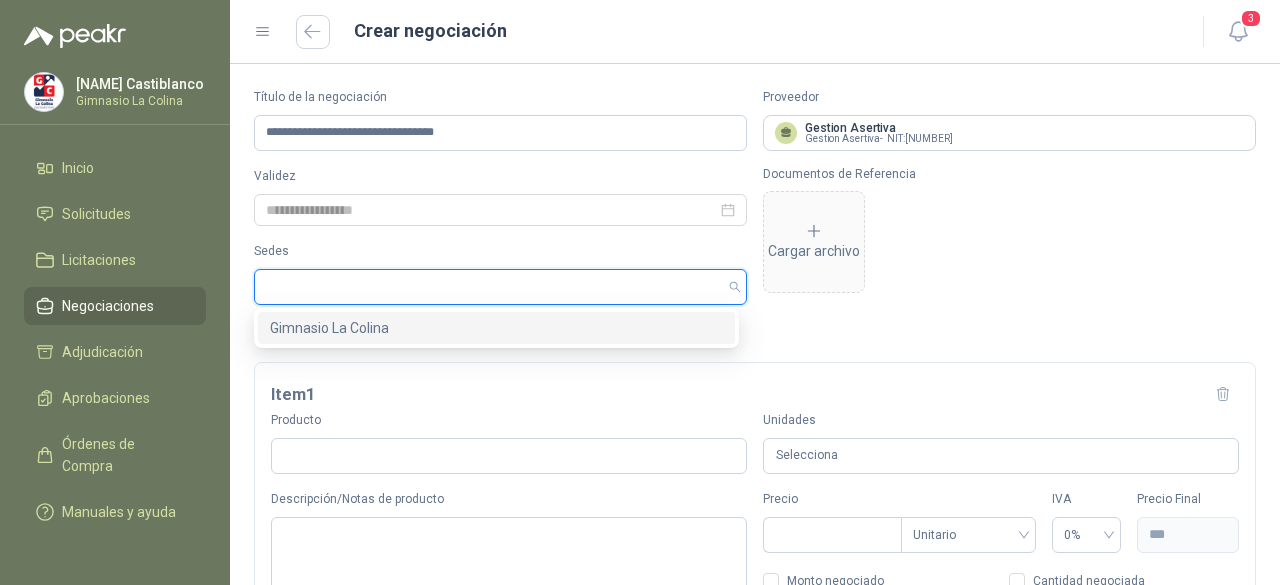 click on "Gimnasio La Colina" at bounding box center (496, 328) 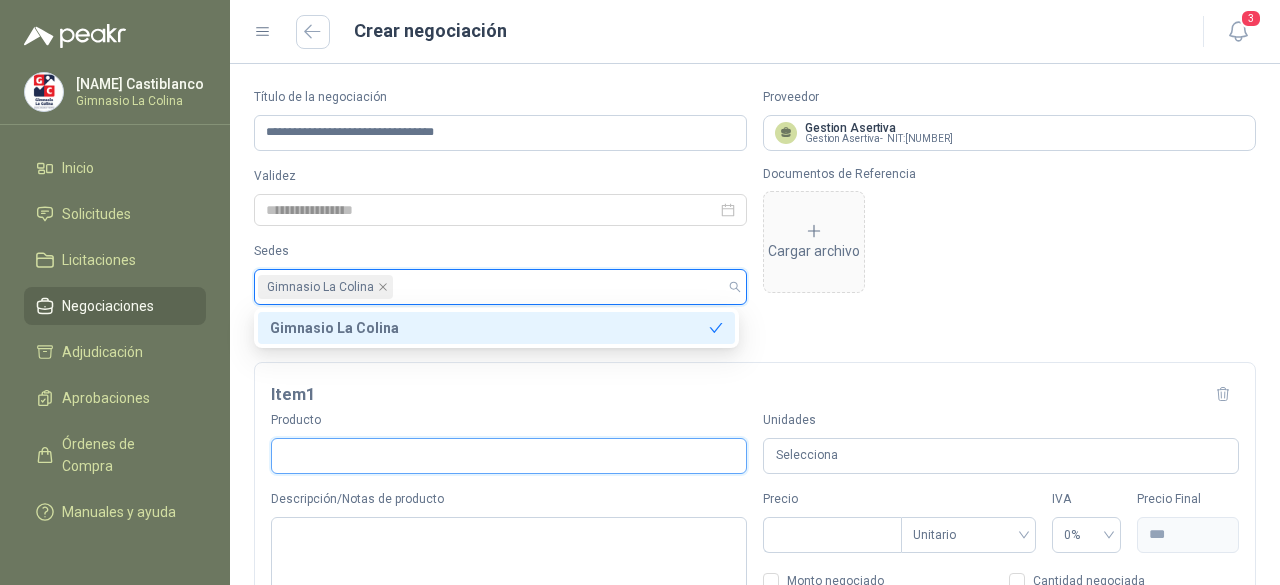 click on "Producto" at bounding box center [509, 456] 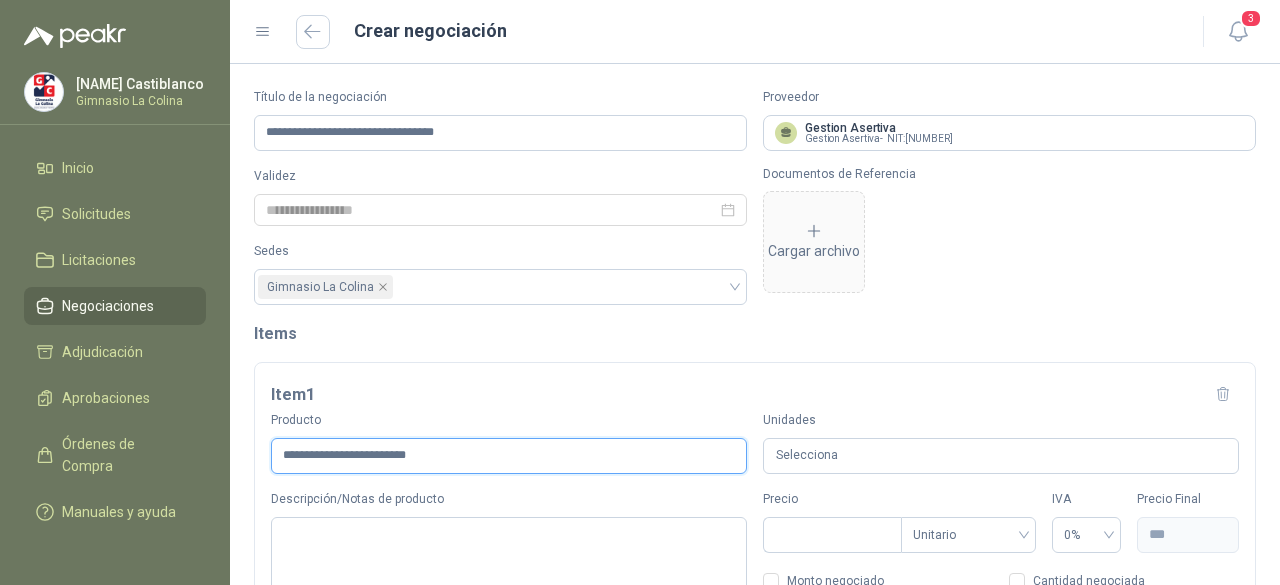 scroll, scrollTop: 100, scrollLeft: 0, axis: vertical 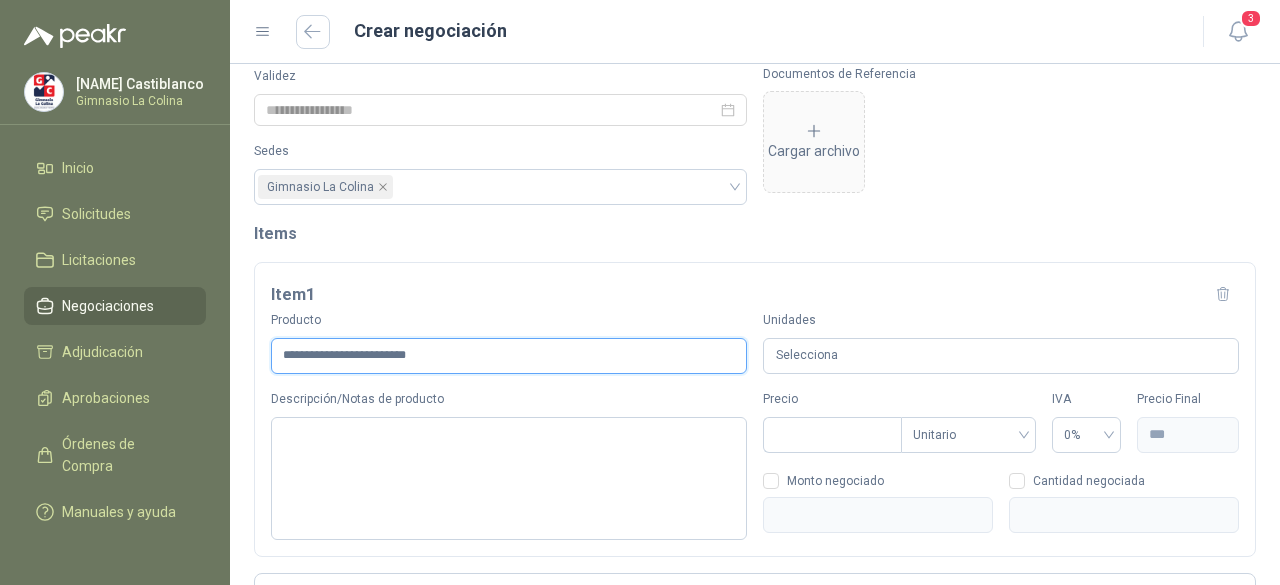 type on "**********" 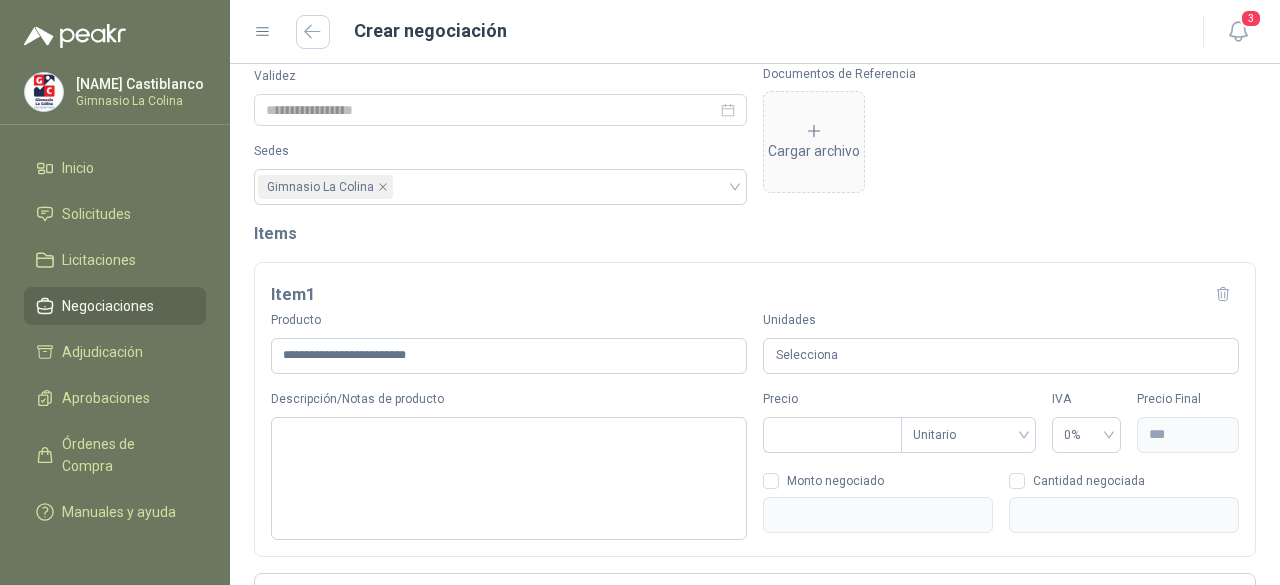 click on "Selecciona" at bounding box center [1001, 356] 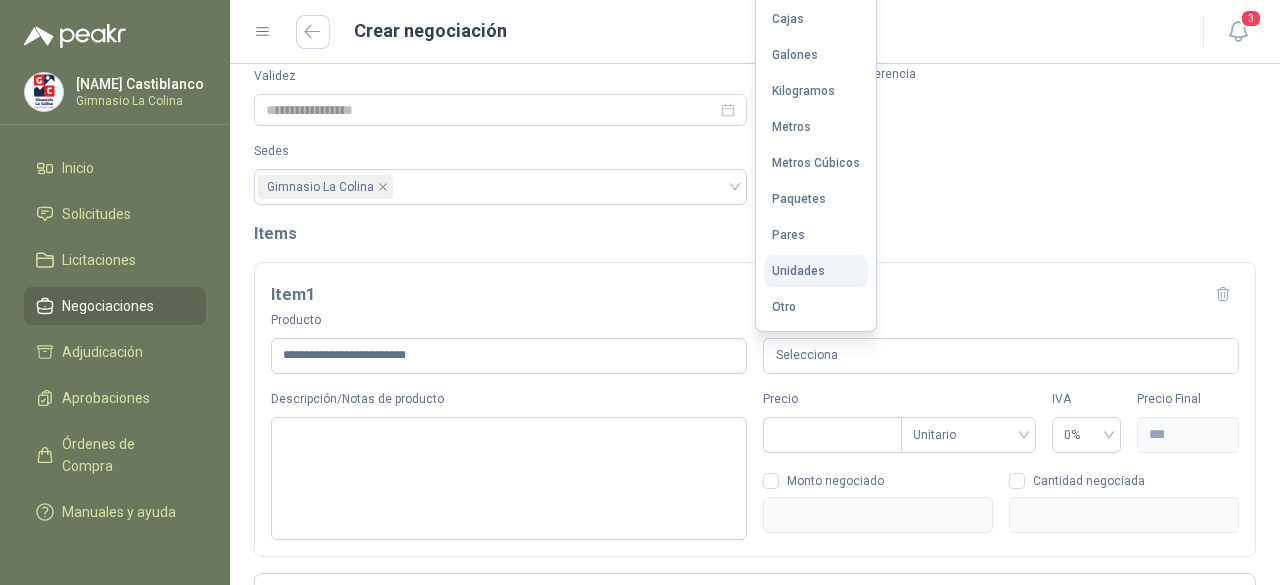 click on "Unidades" at bounding box center [798, 271] 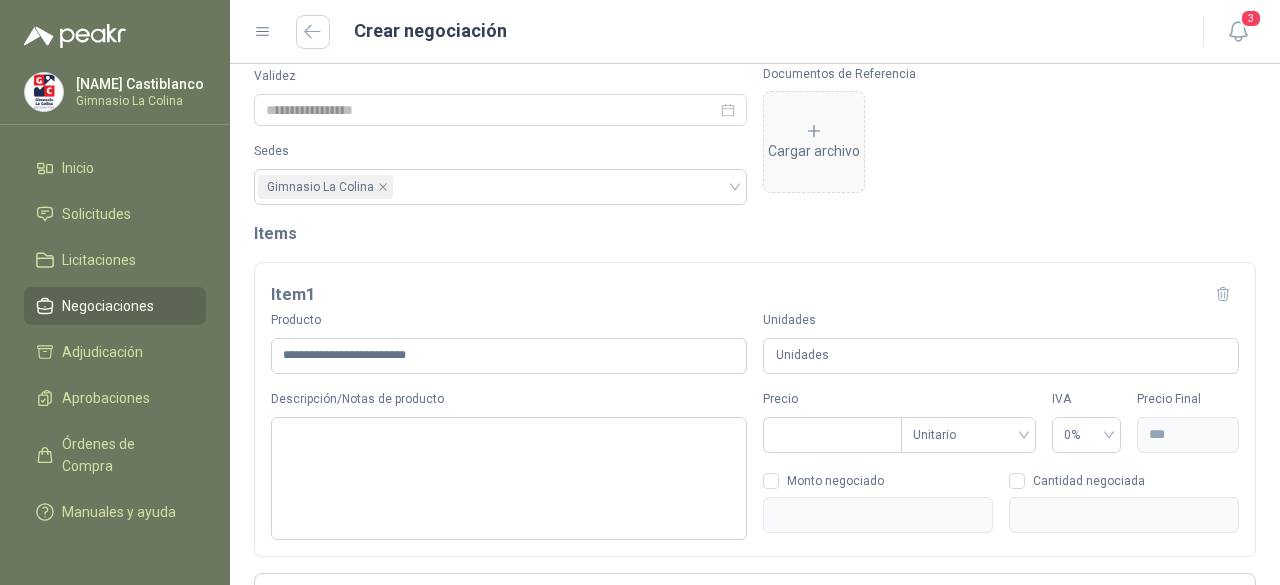 click on "**********" at bounding box center (755, 410) 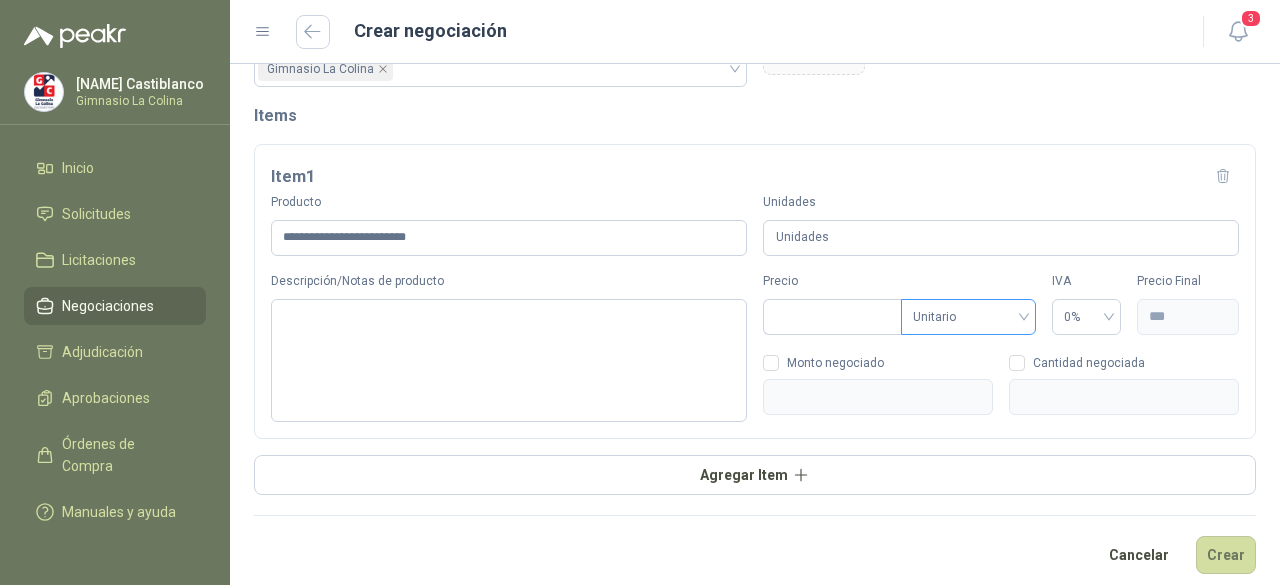 scroll, scrollTop: 228, scrollLeft: 0, axis: vertical 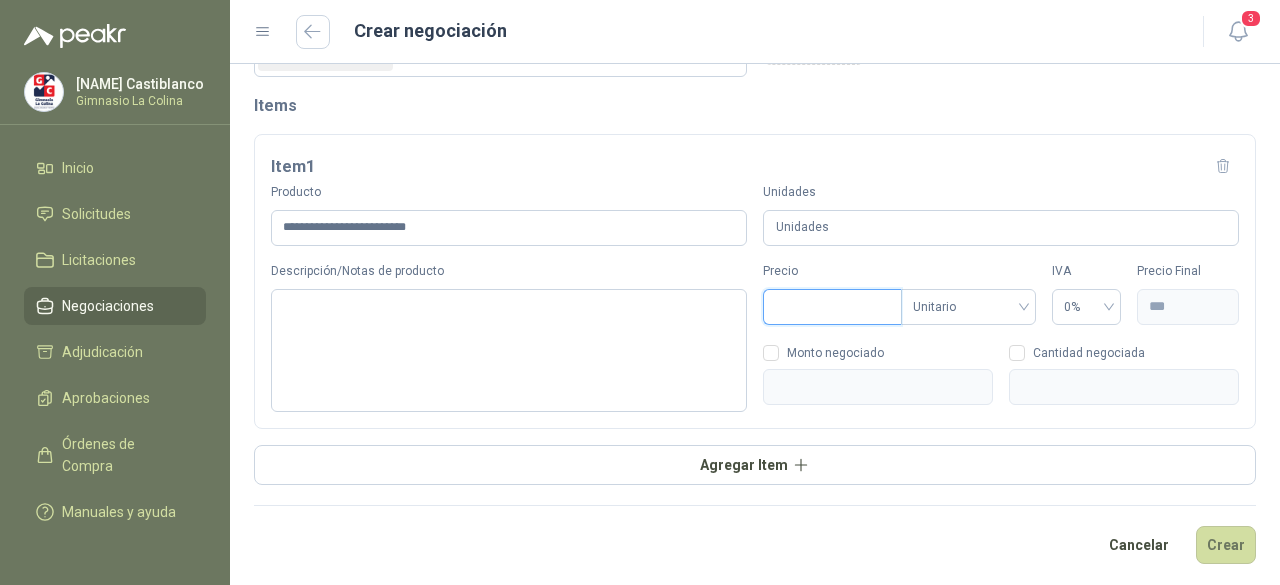 click on "Precio" at bounding box center [832, 307] 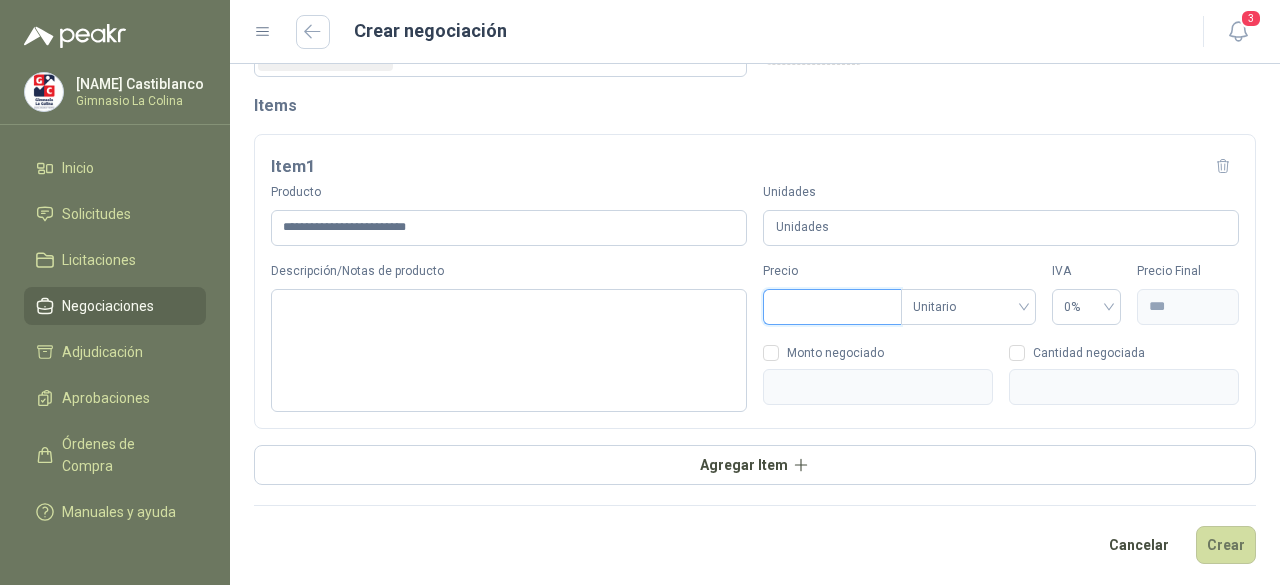 type on "***" 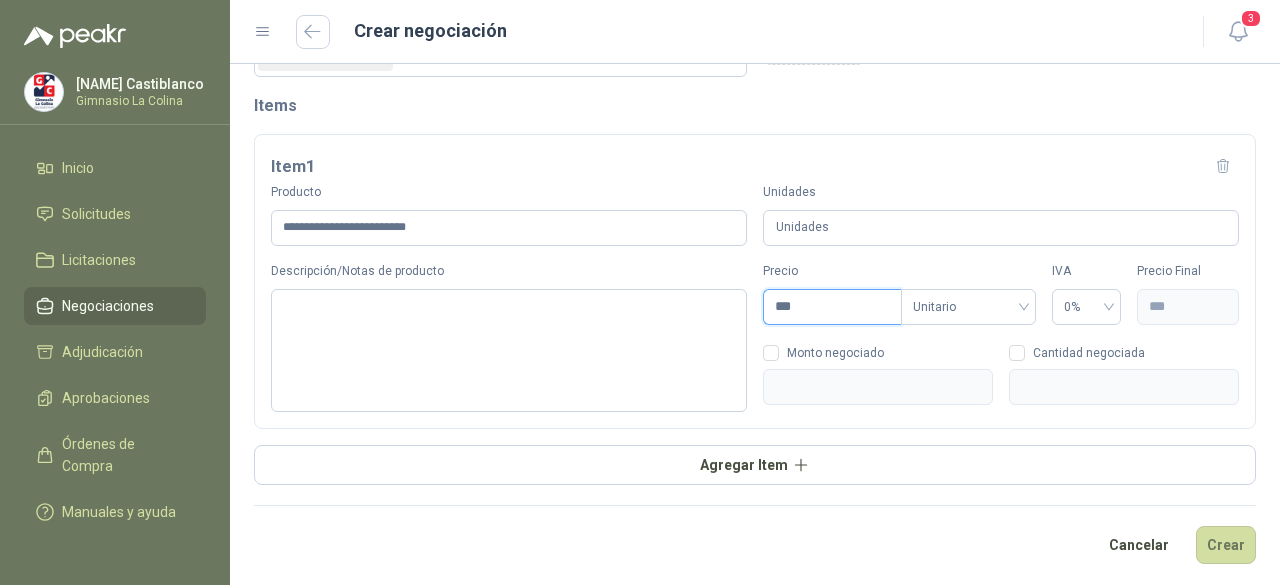 type on "****" 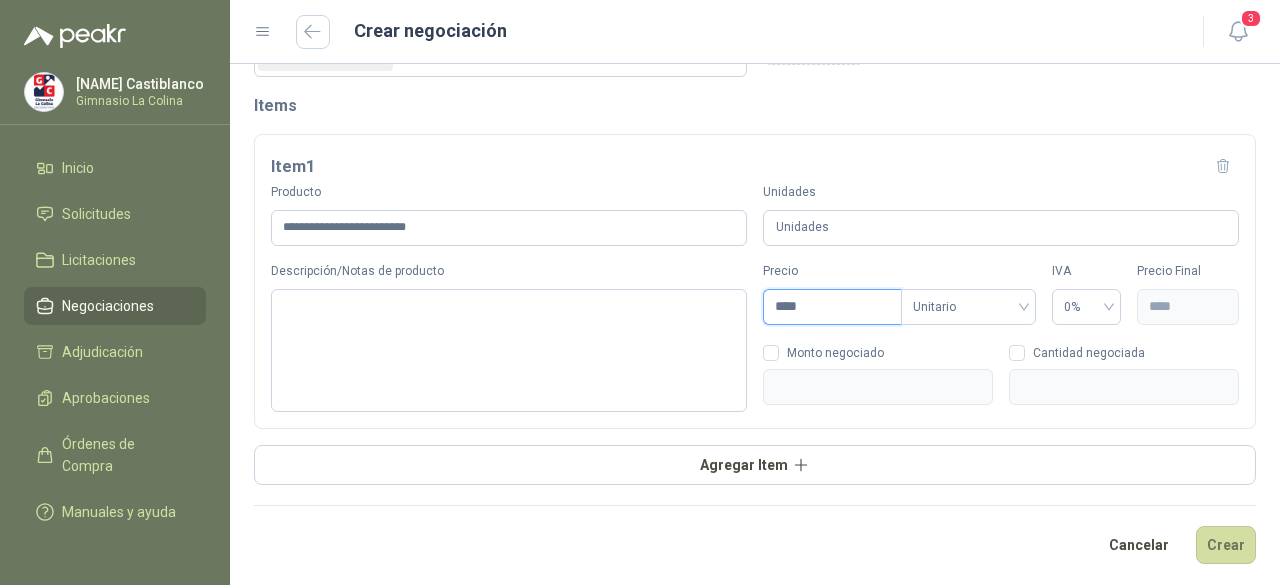 type on "*****" 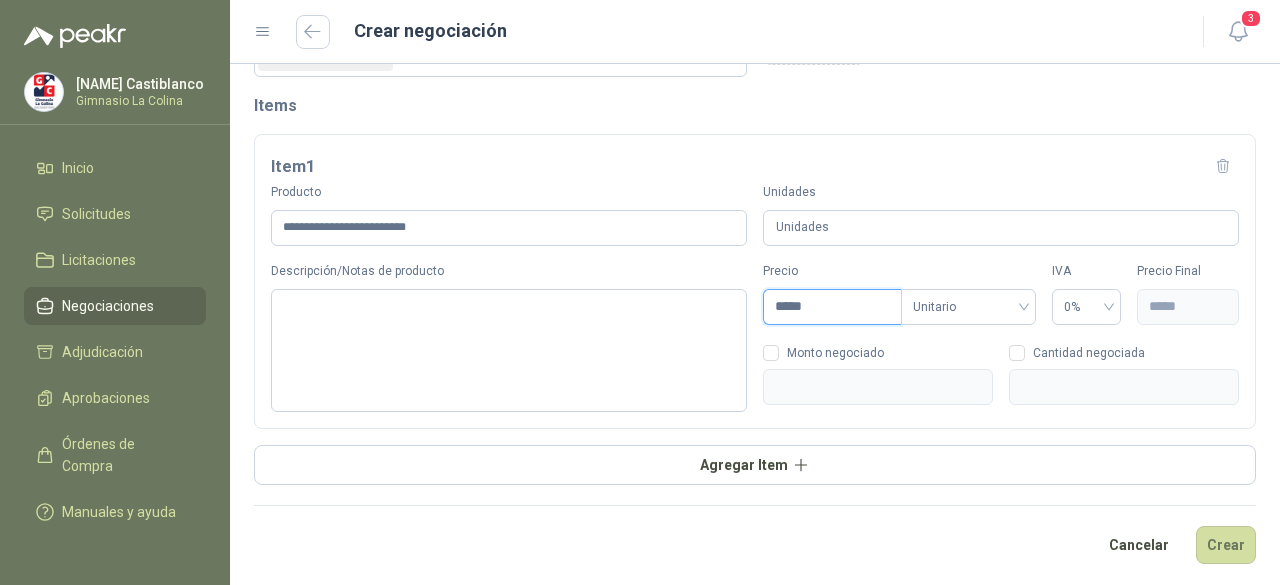 type on "*******" 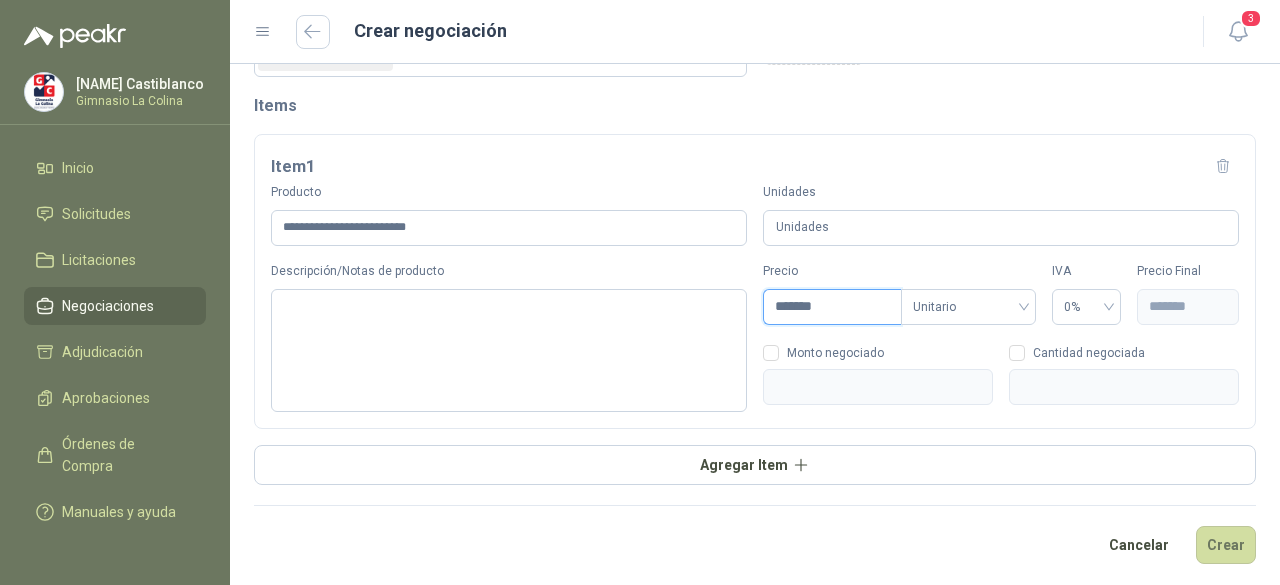 type on "********" 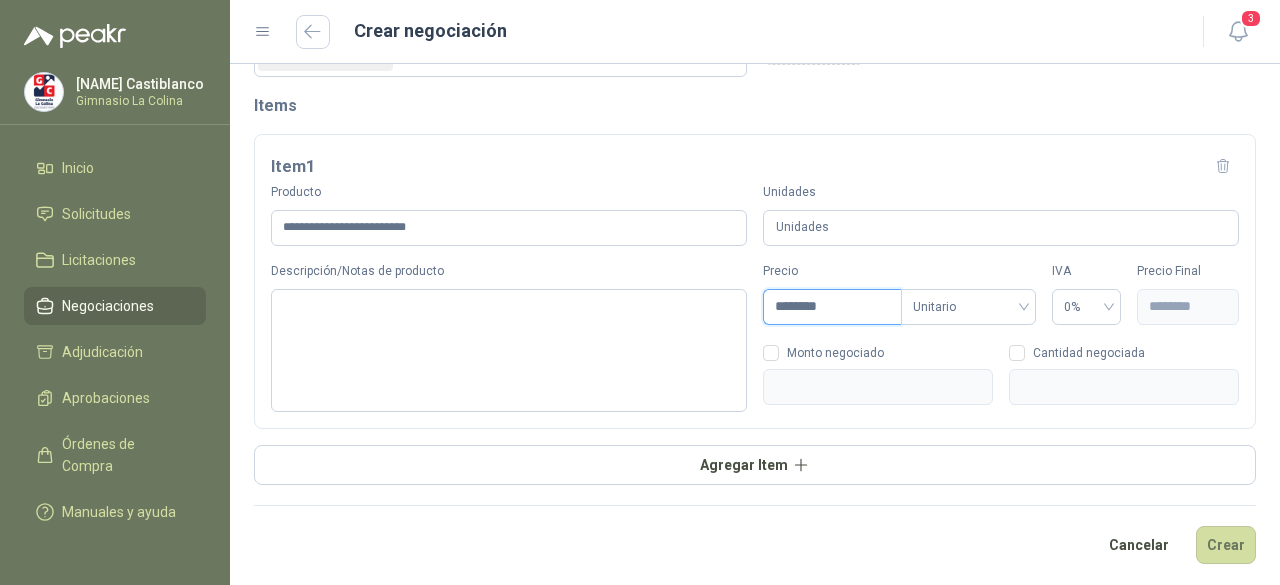 type on "*********" 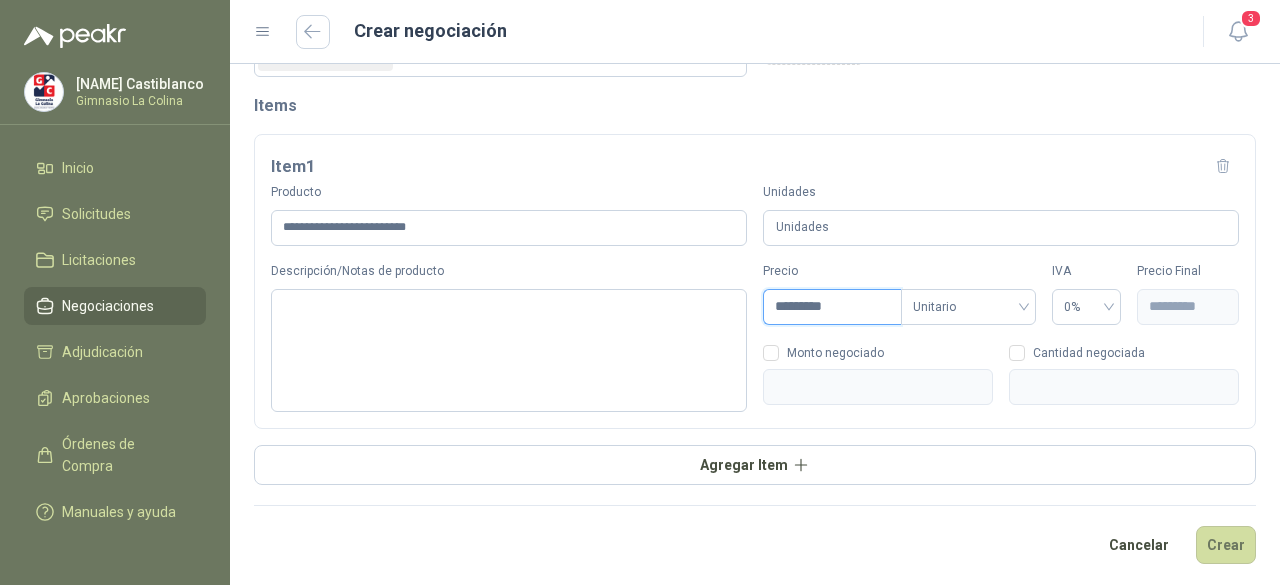 type on "*********" 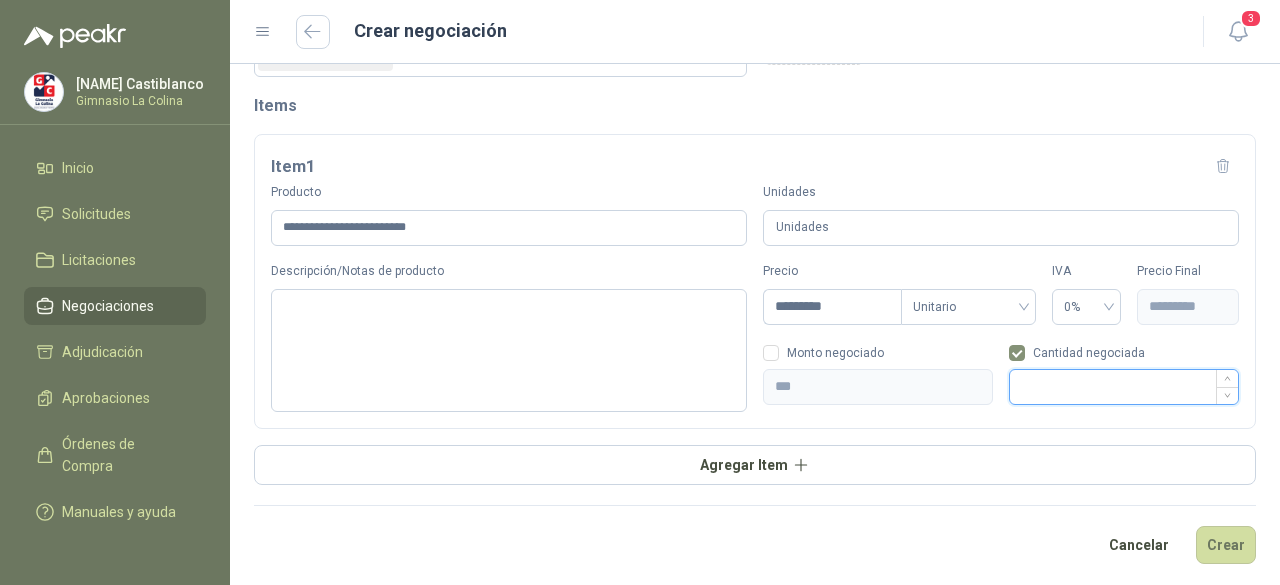 click at bounding box center [1124, 387] 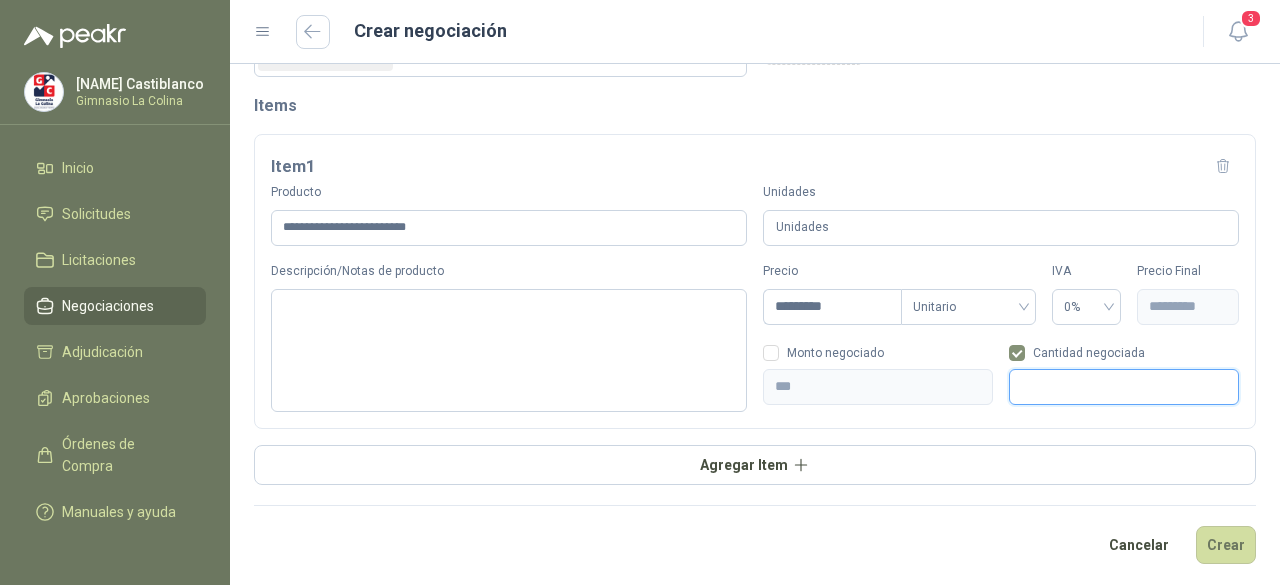 type on "*********" 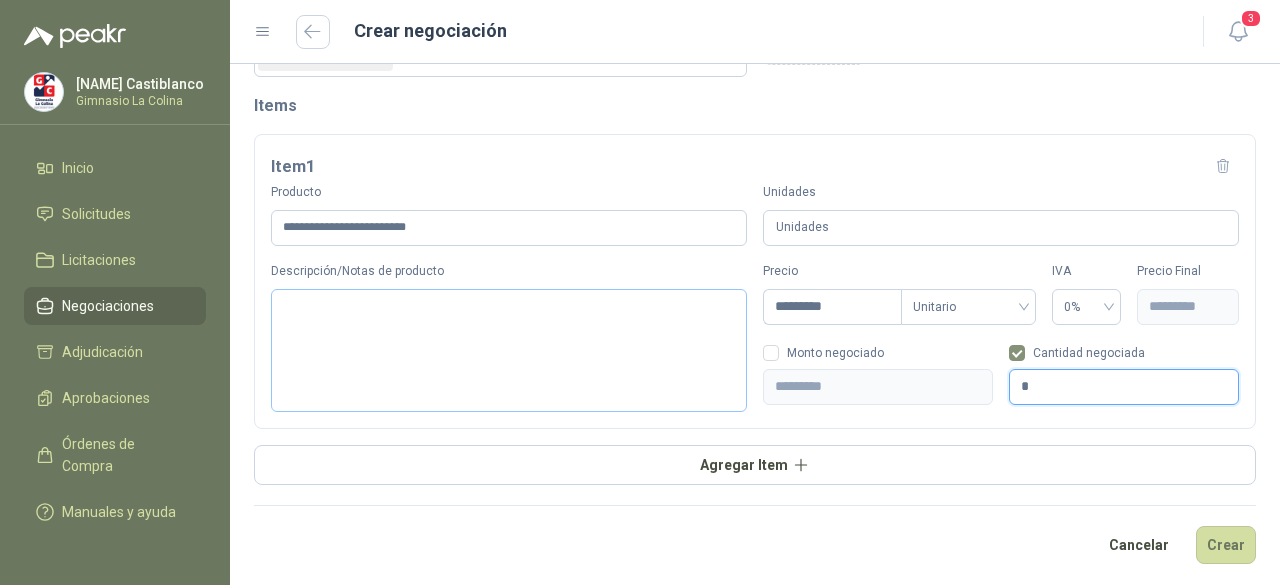 type on "*" 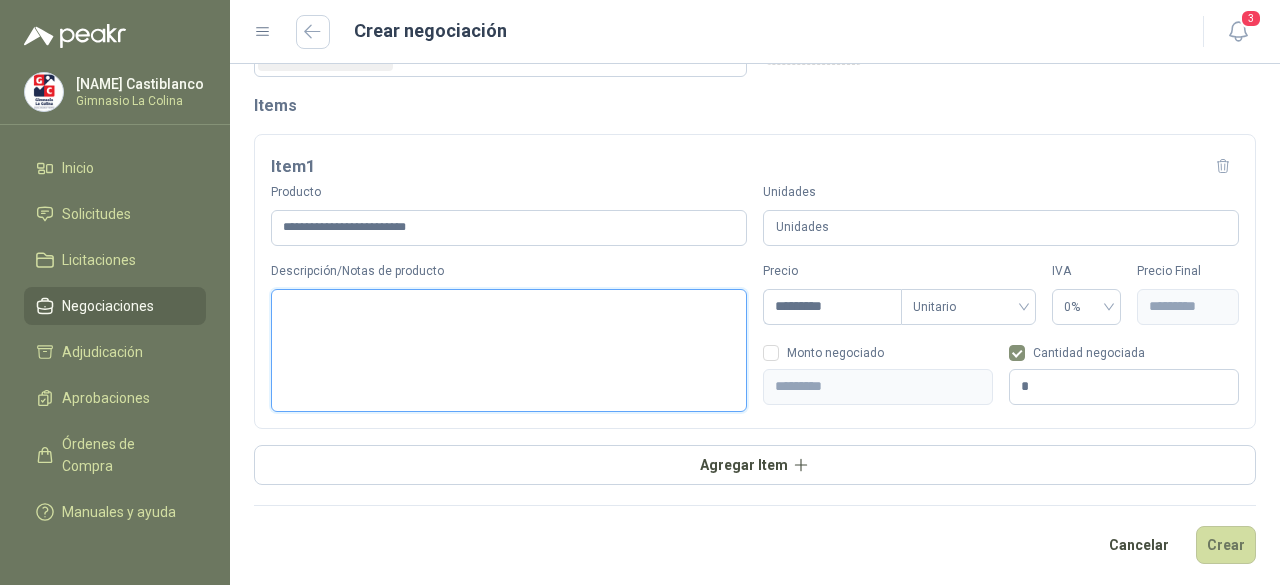 click on "Descripción/Notas de producto" at bounding box center [509, 350] 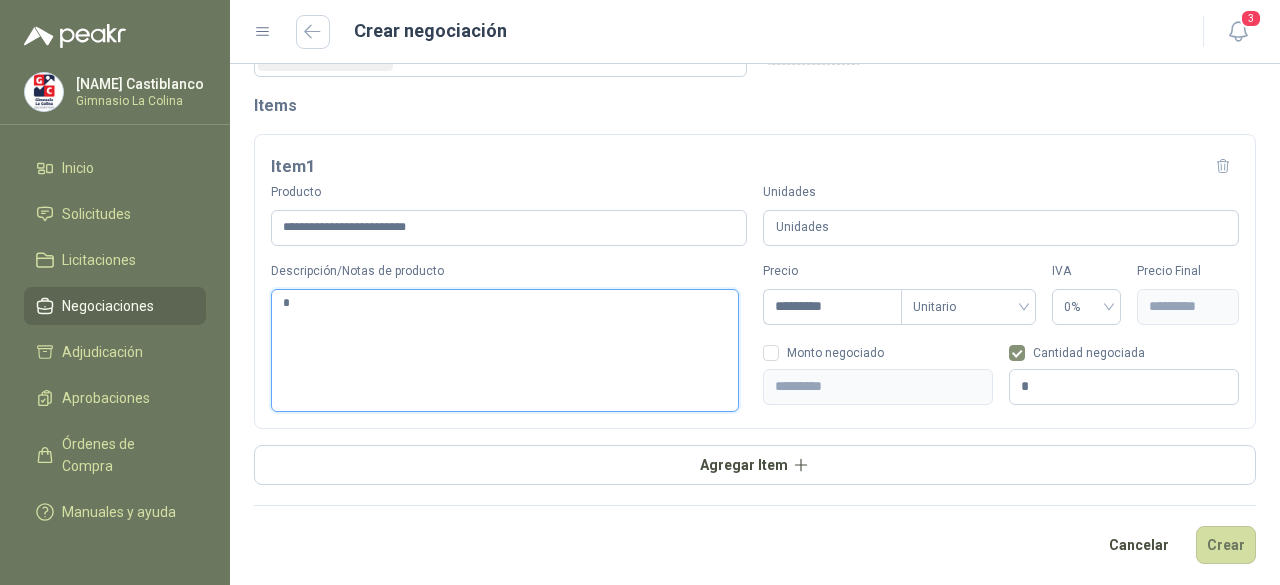 type 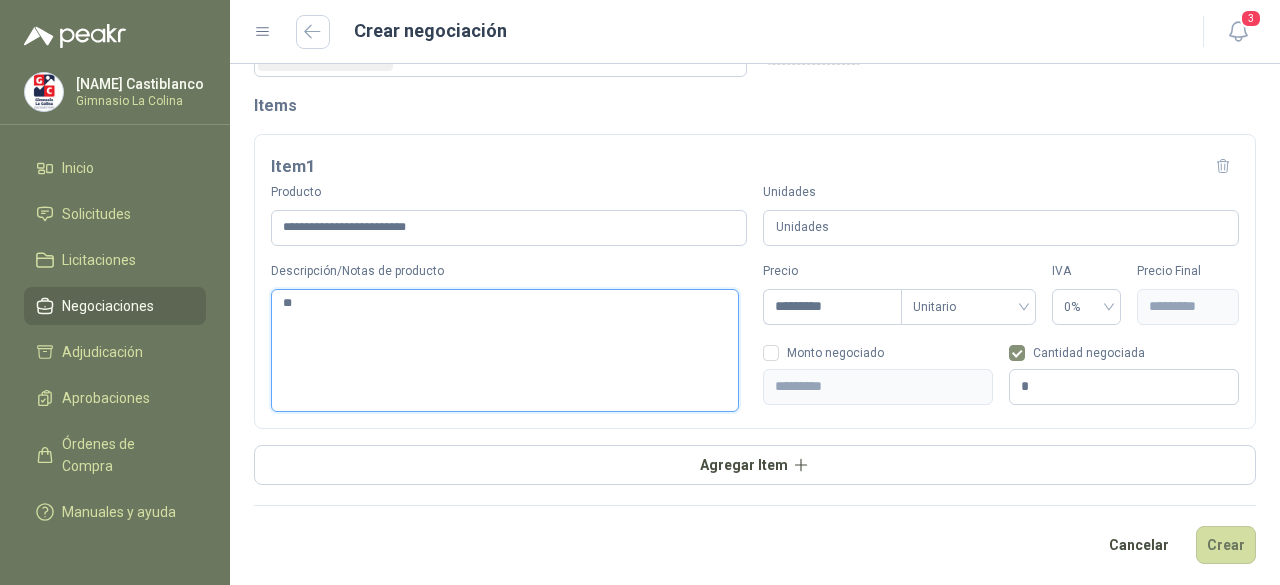 type 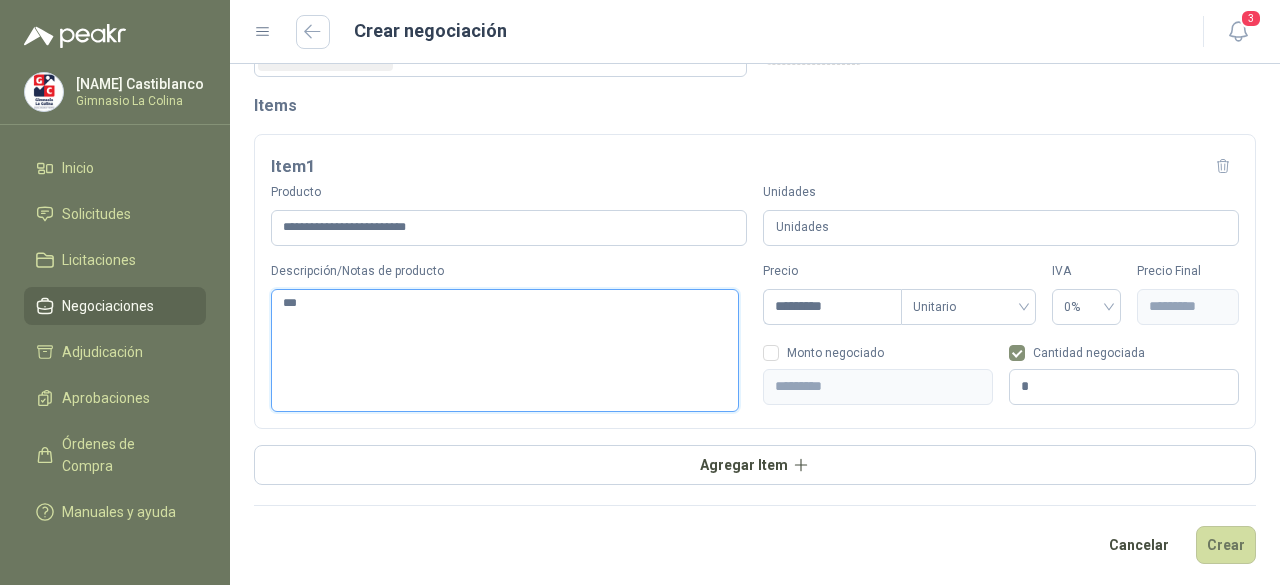 type 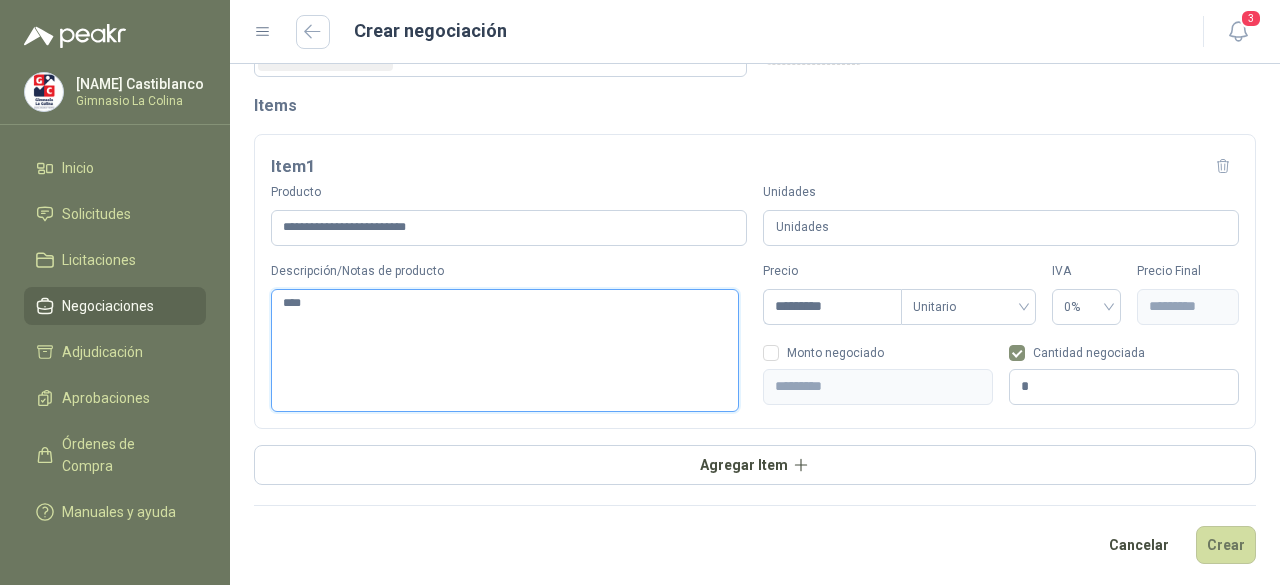 type 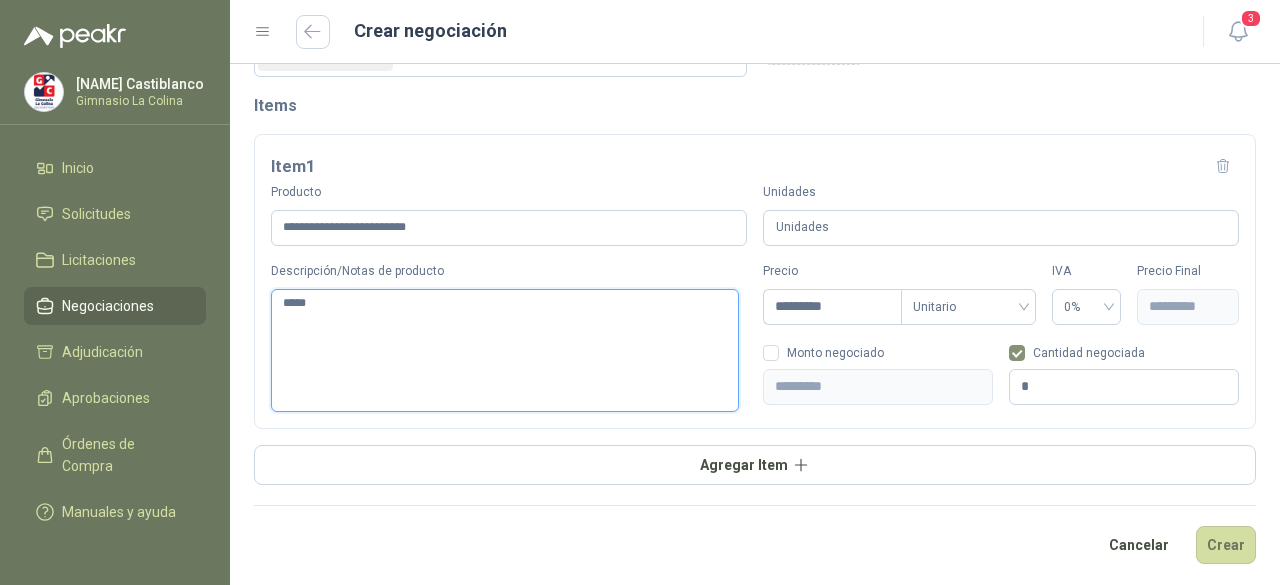 type 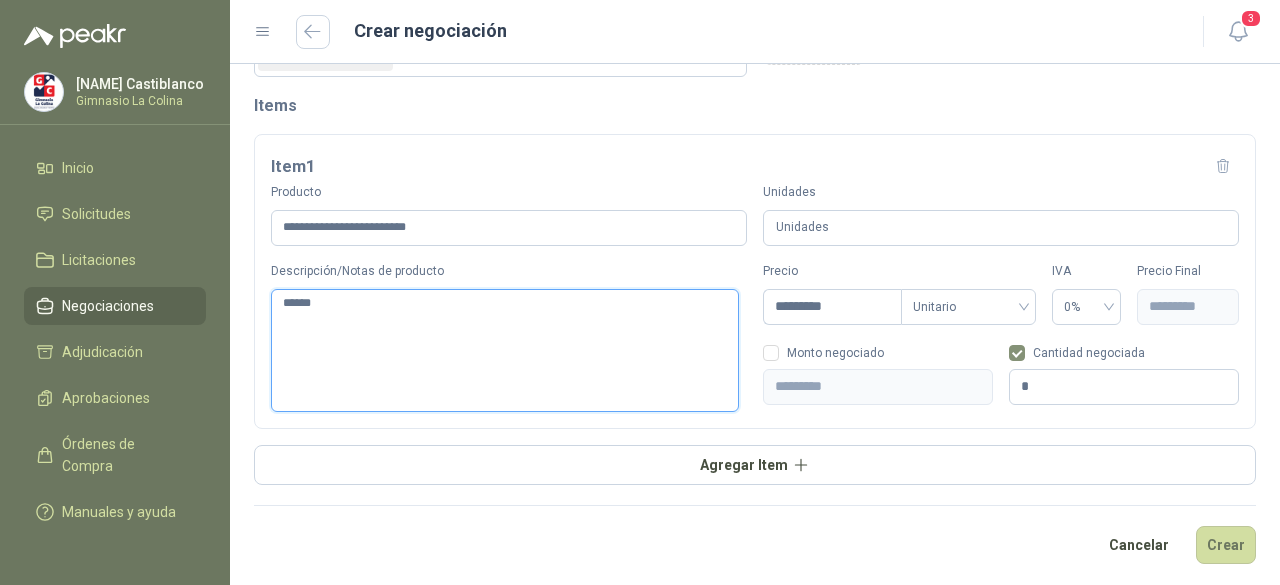 type 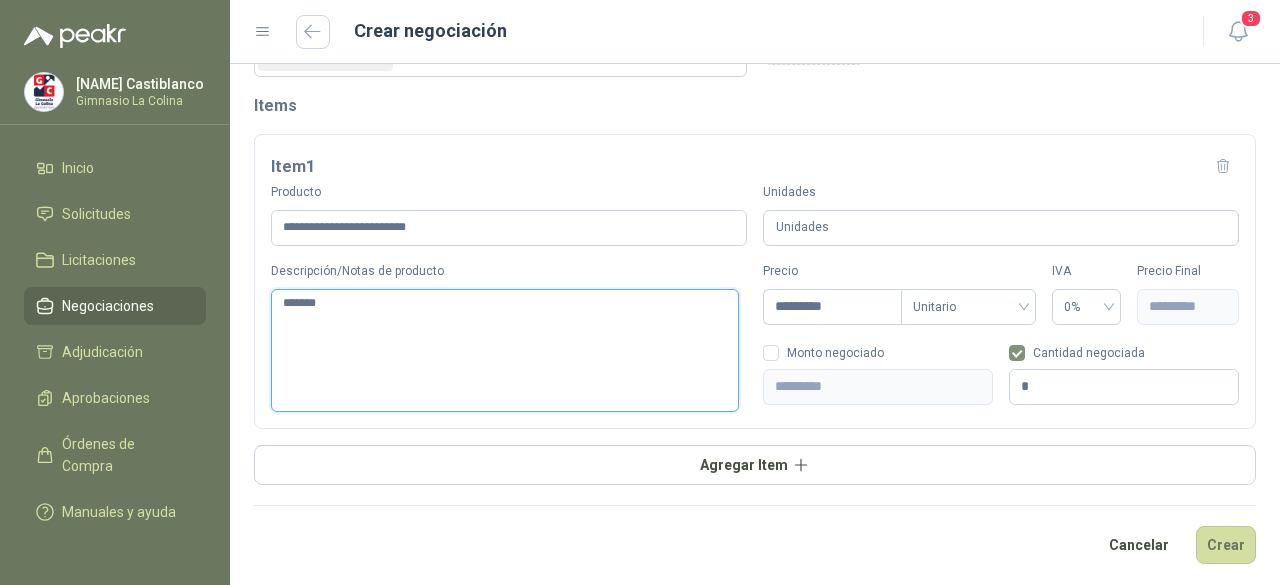 type 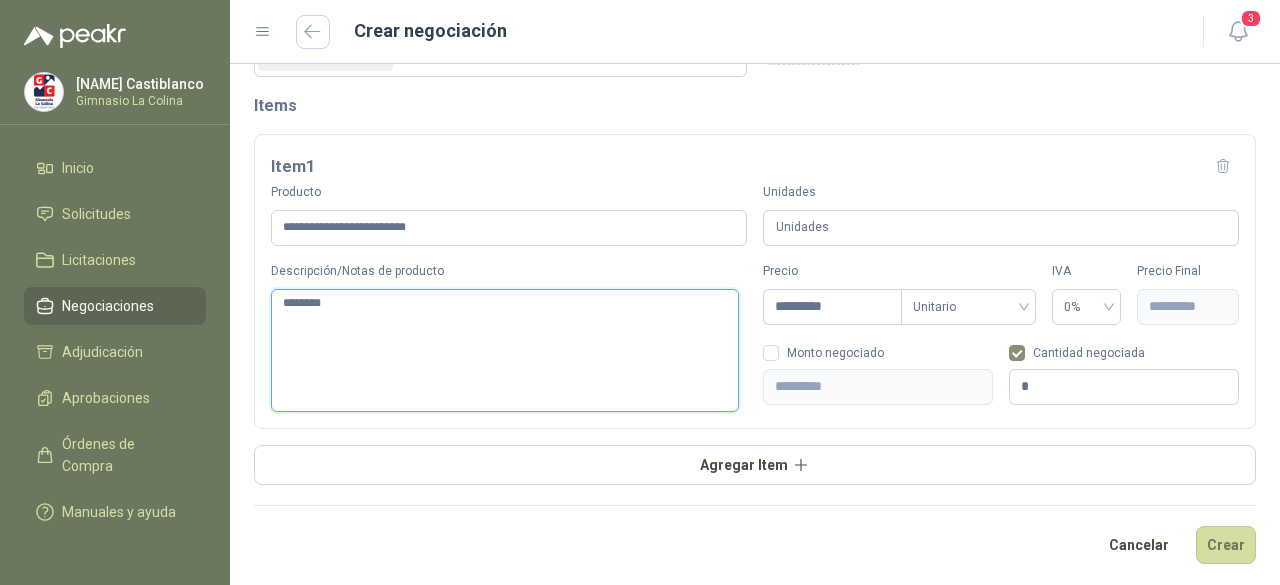type 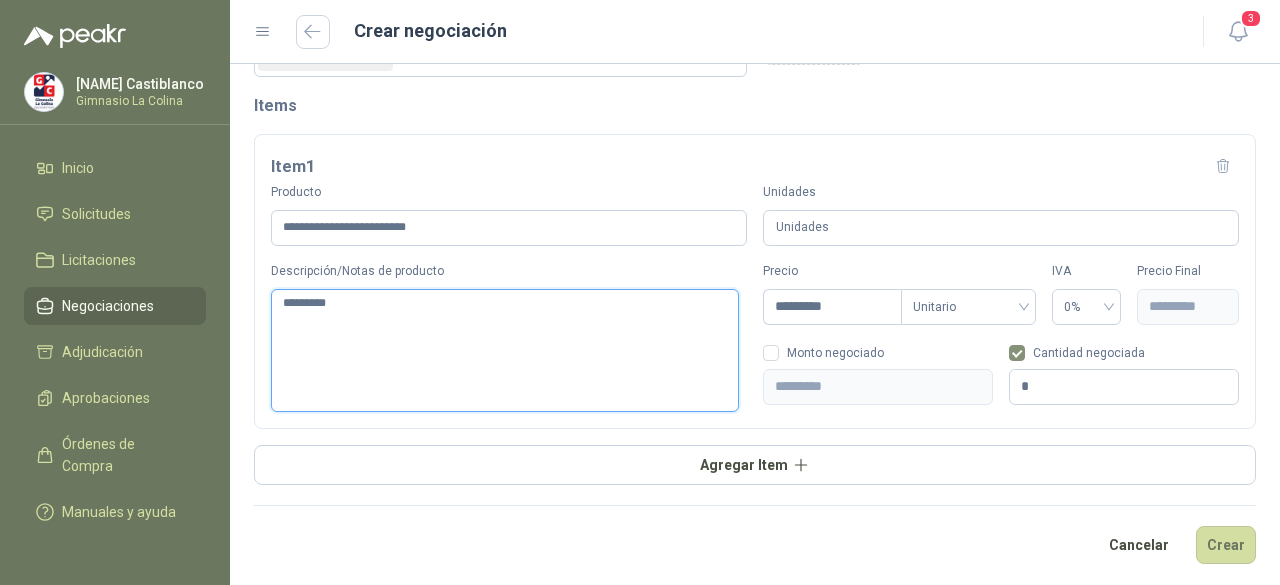 type 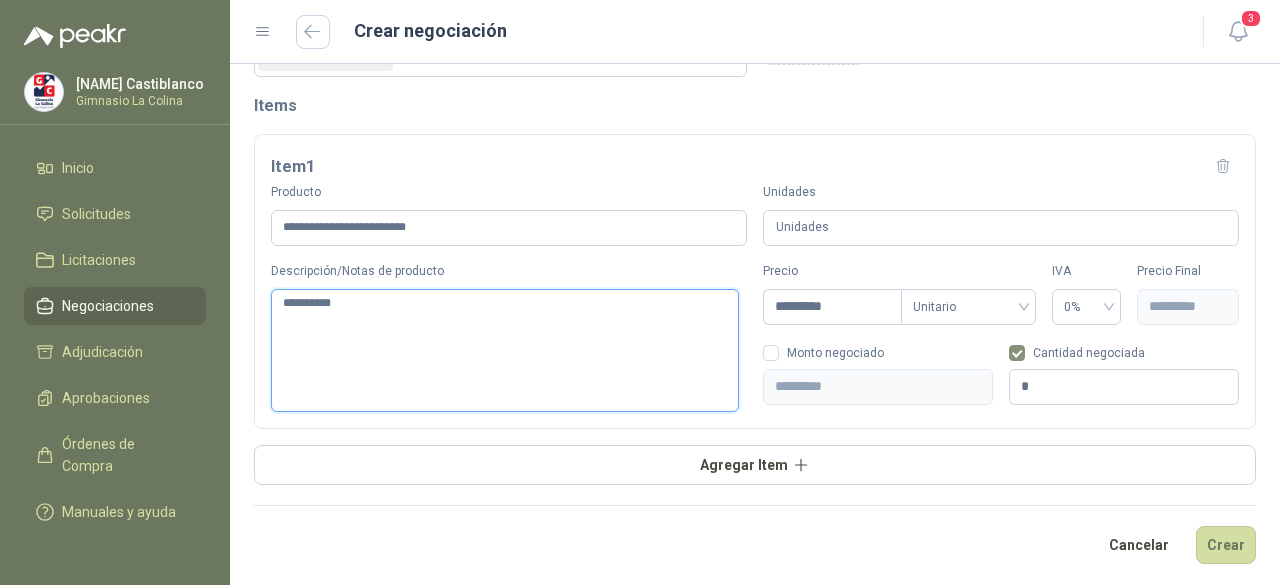type 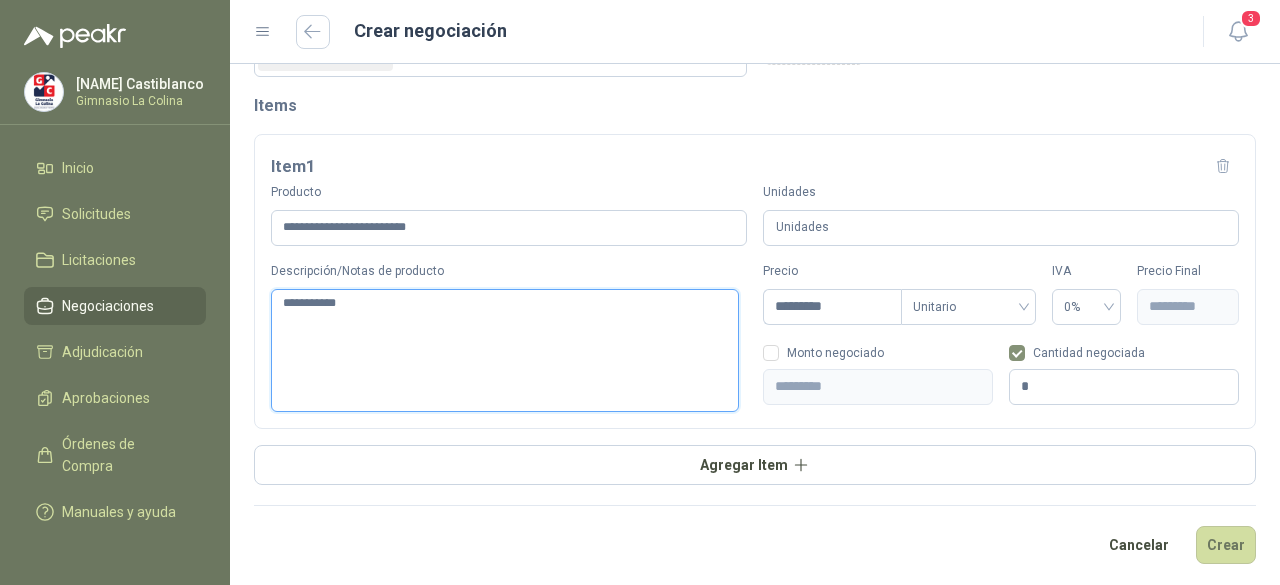 type 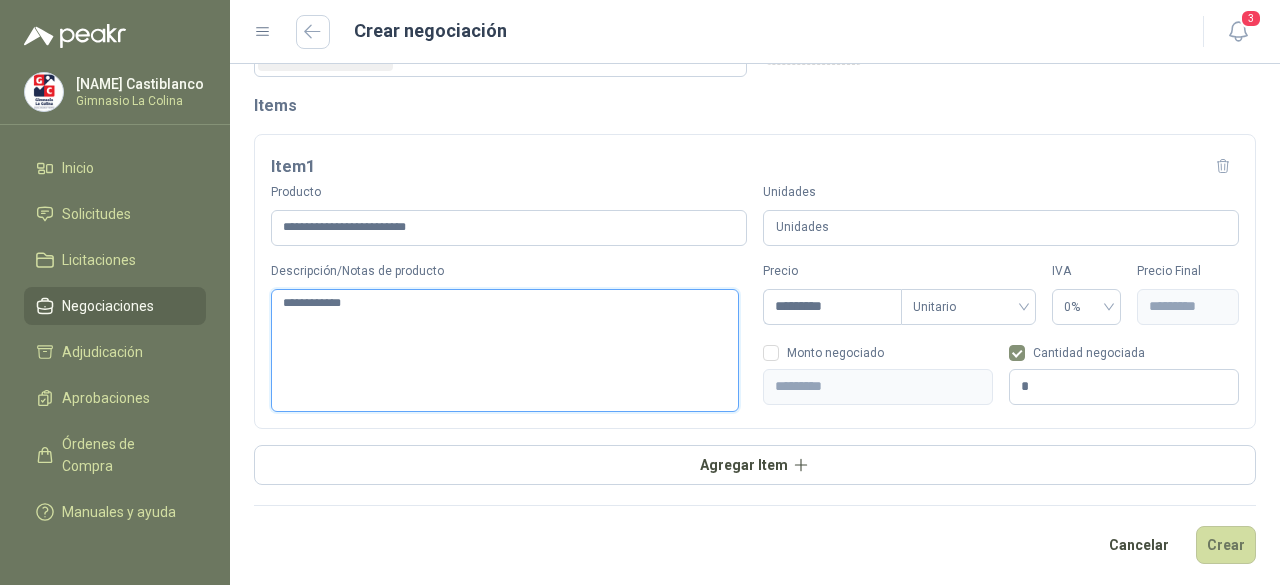 type 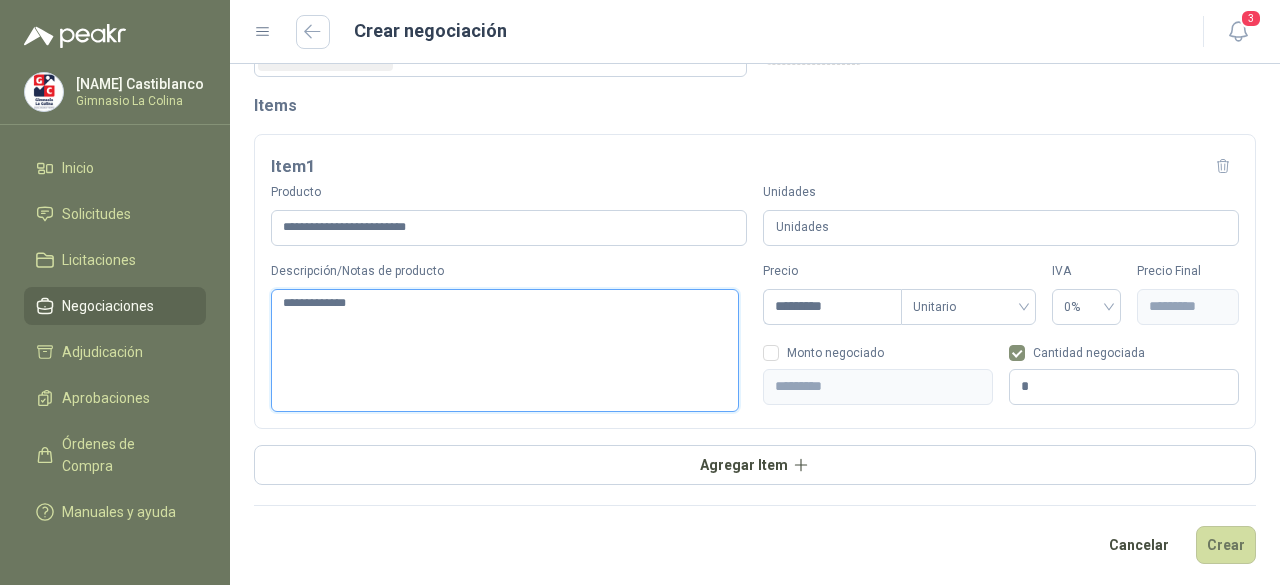 type 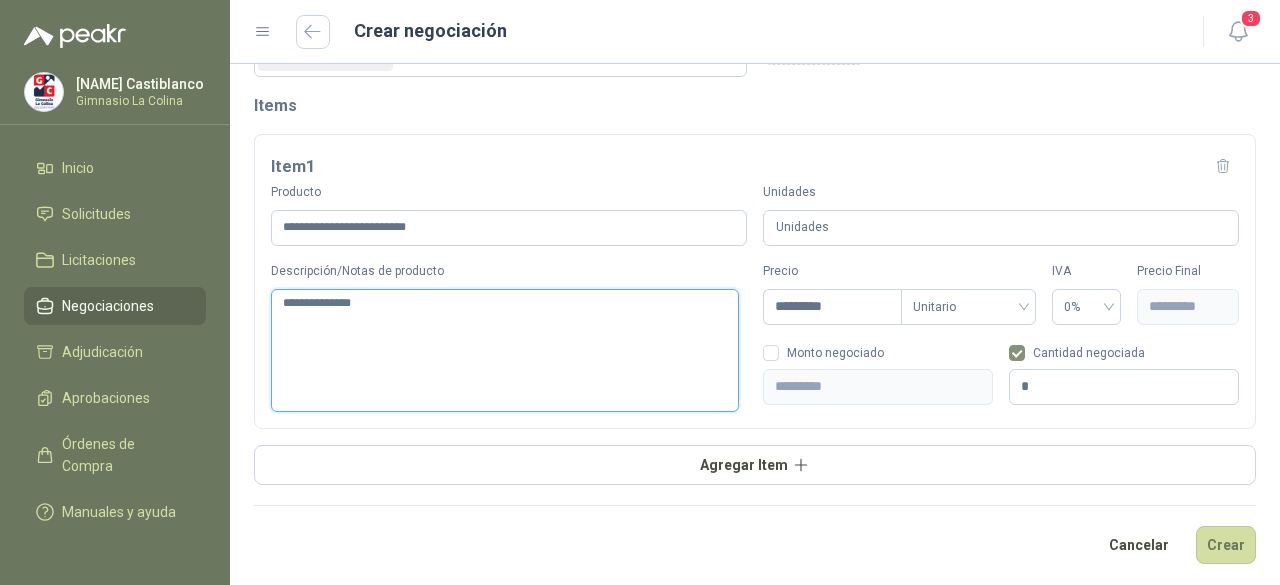 type 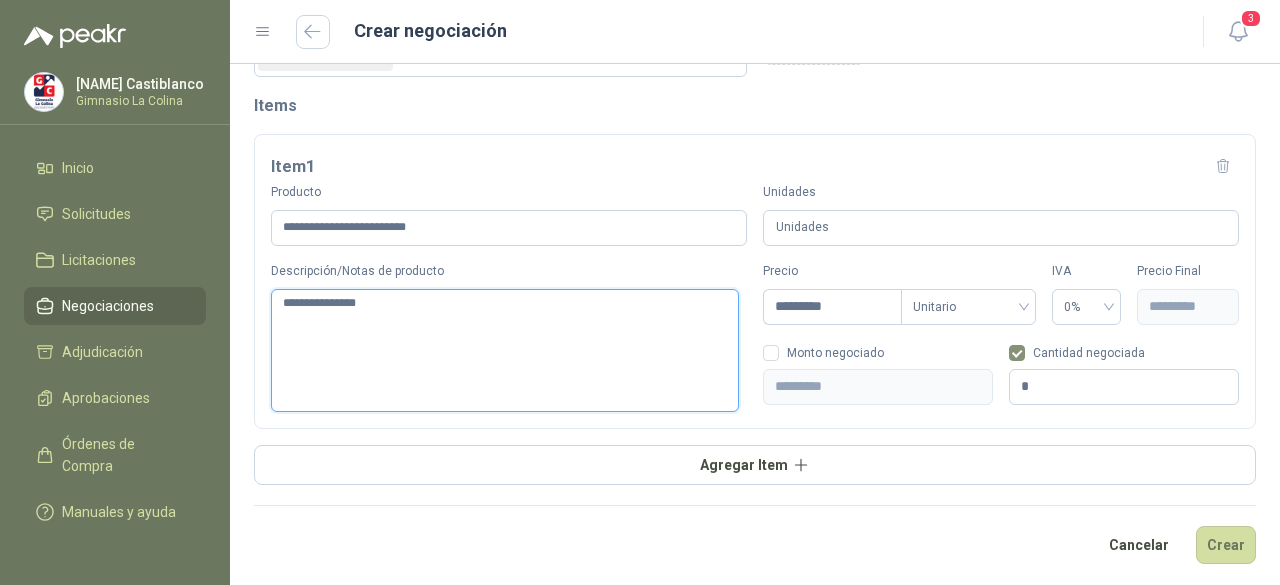 type 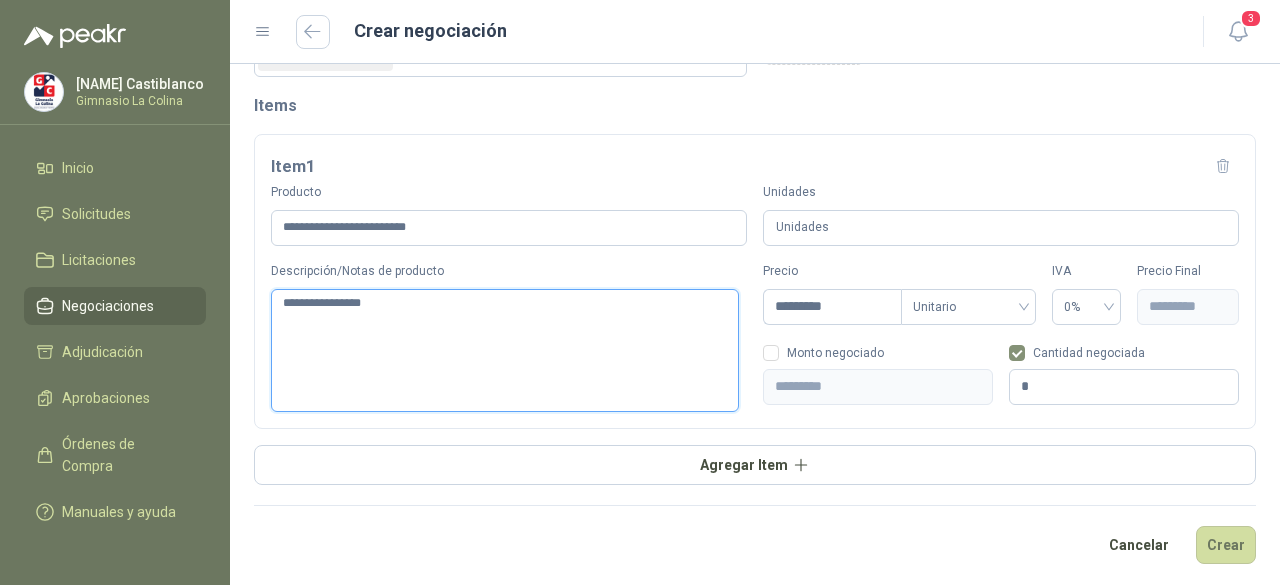 type 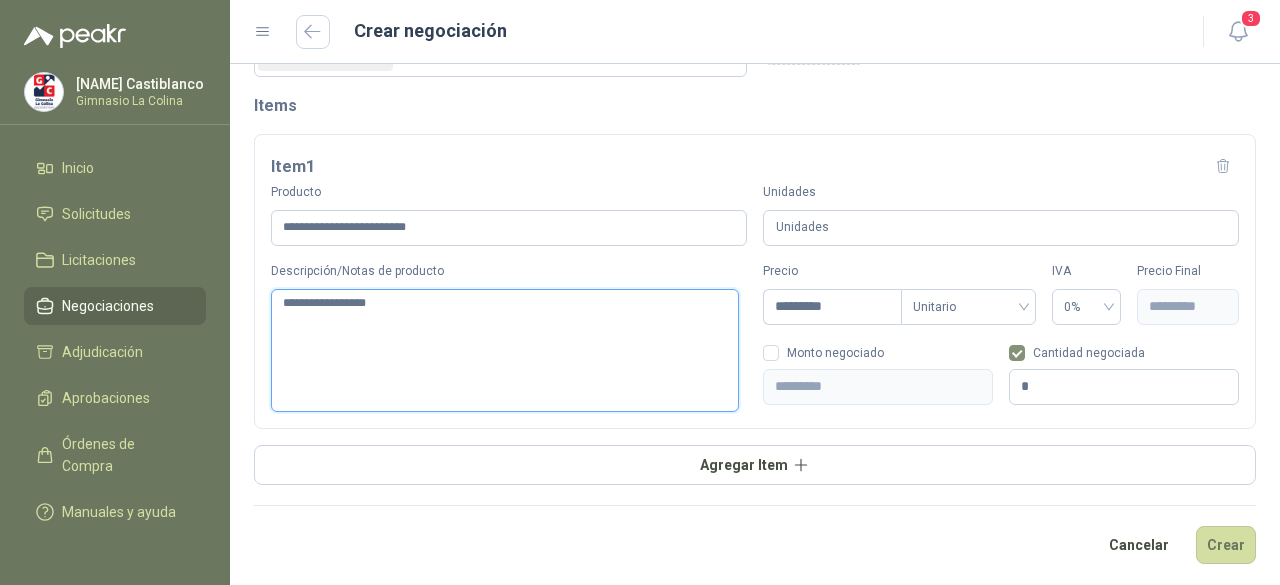 type 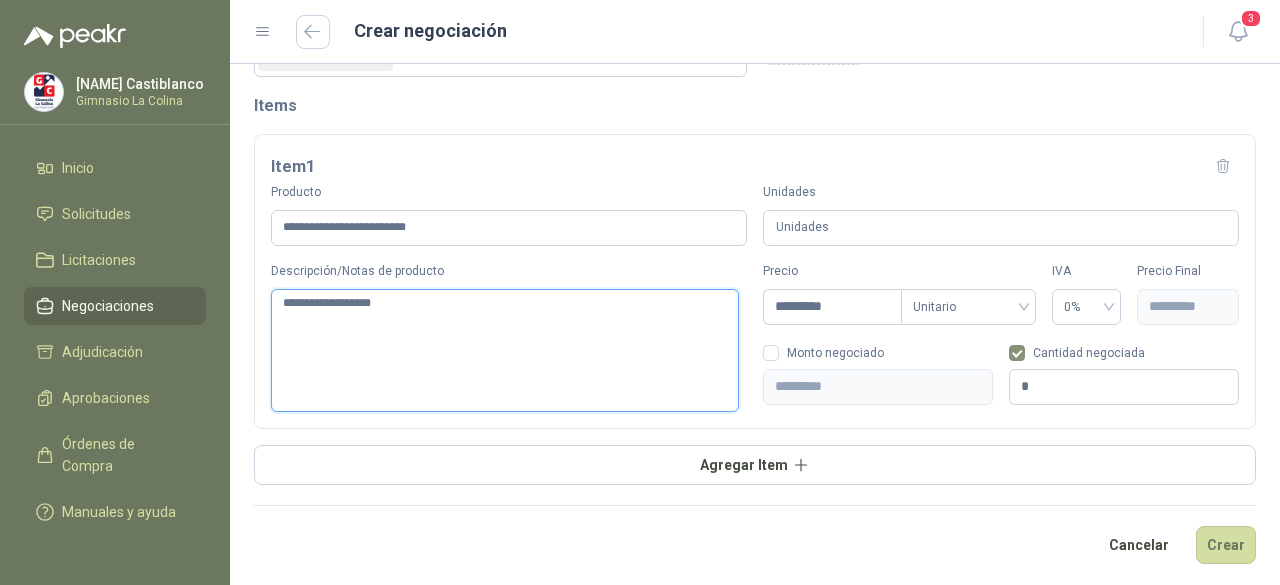 type 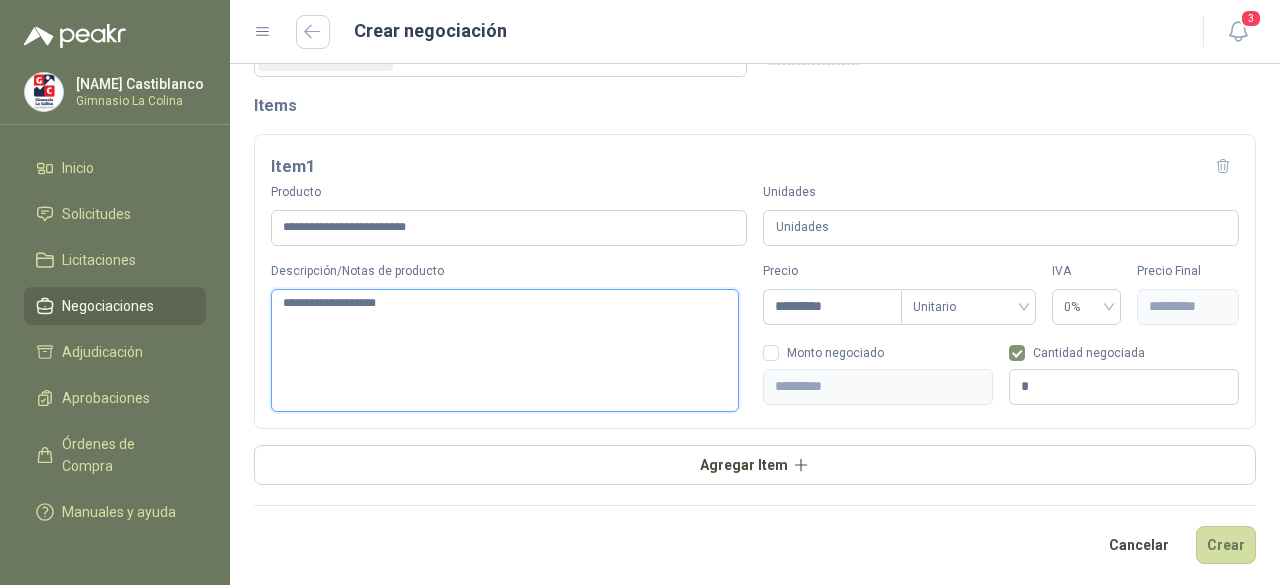 type 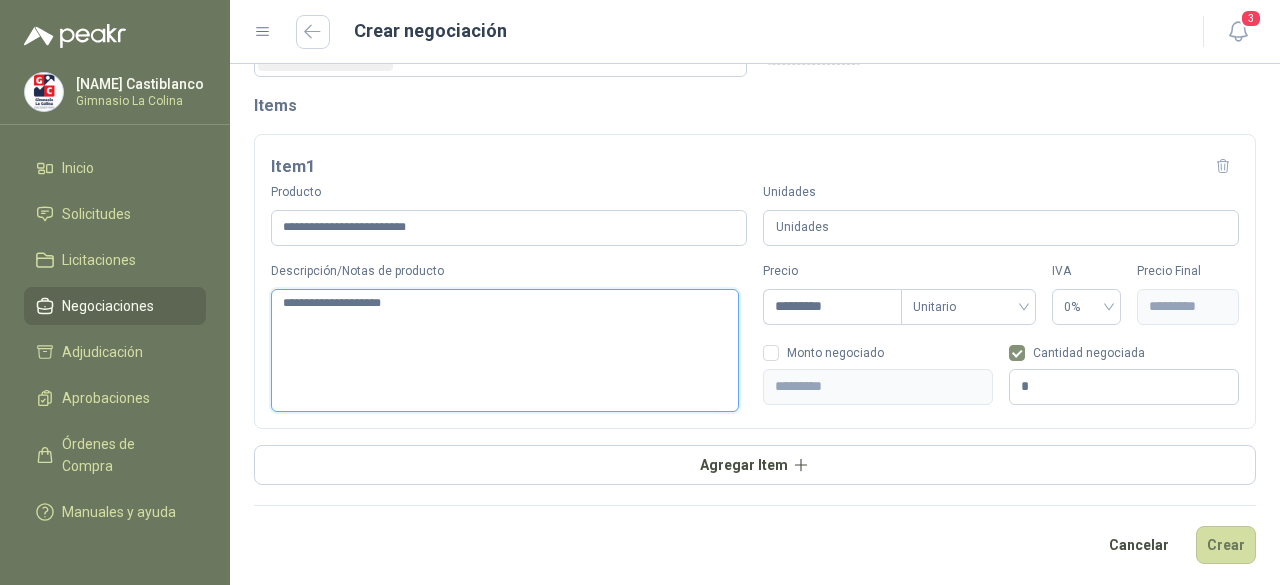 type 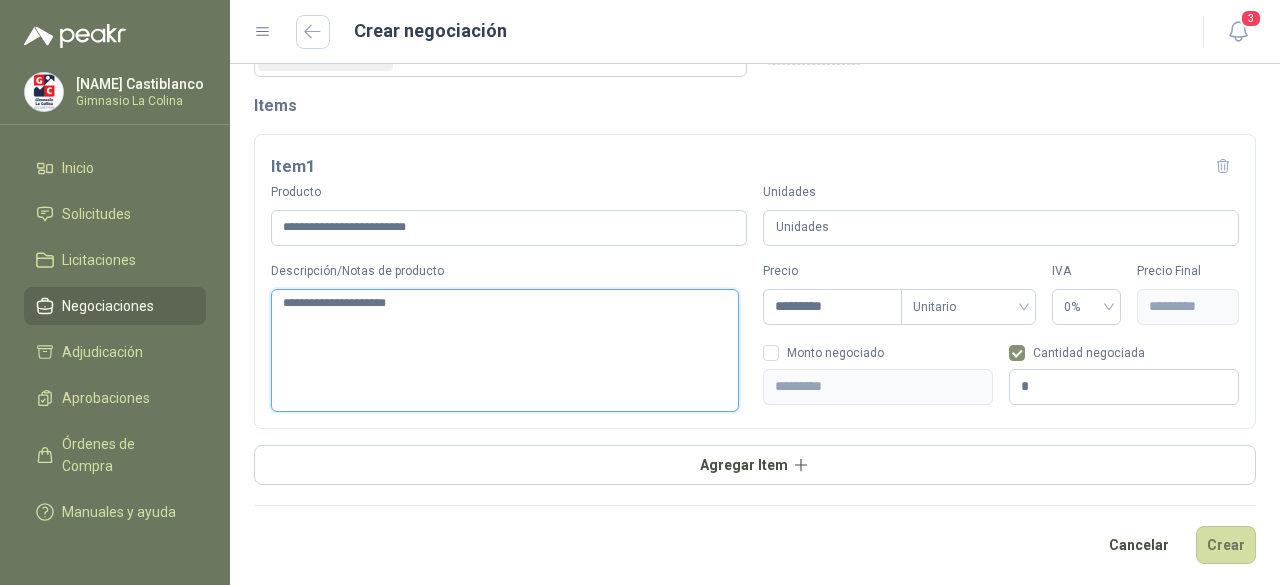 type 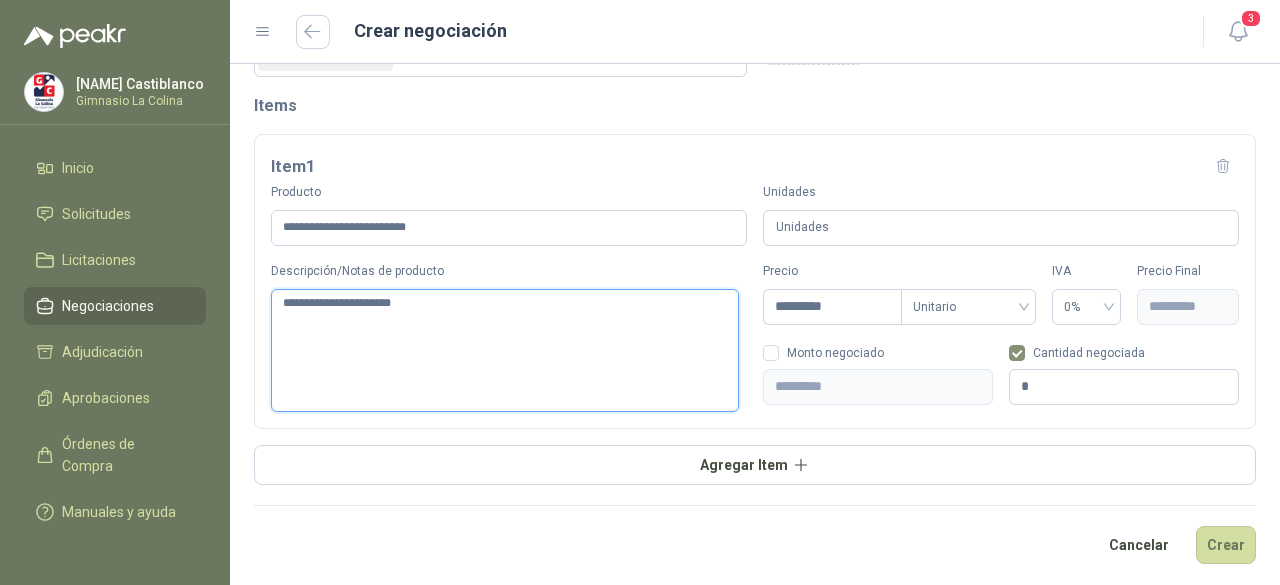 type 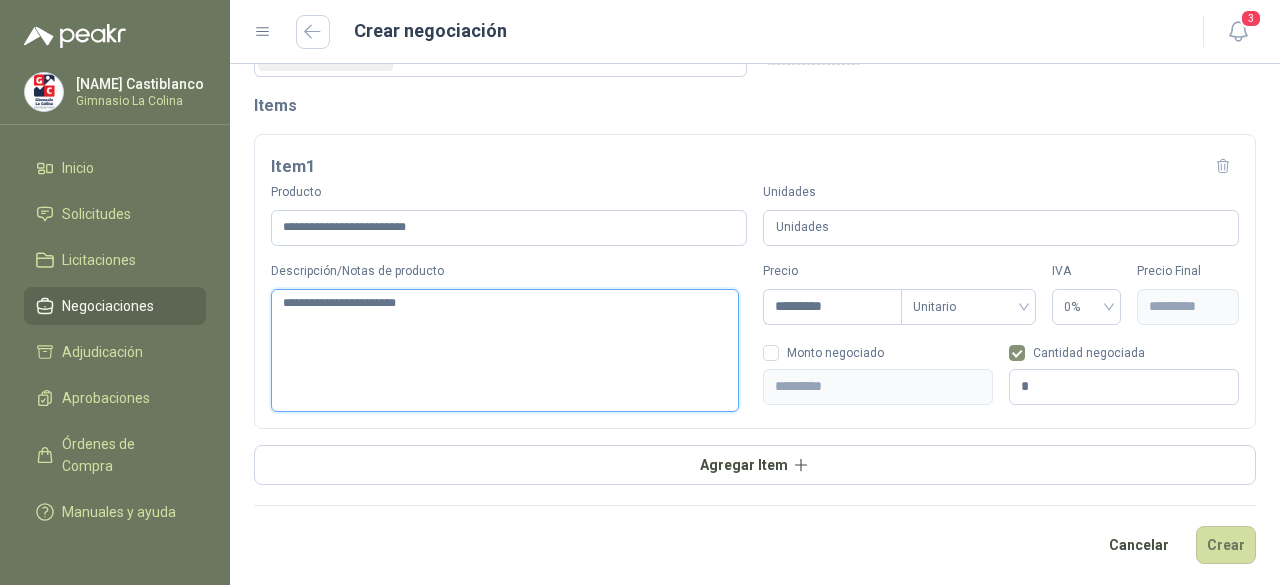 type 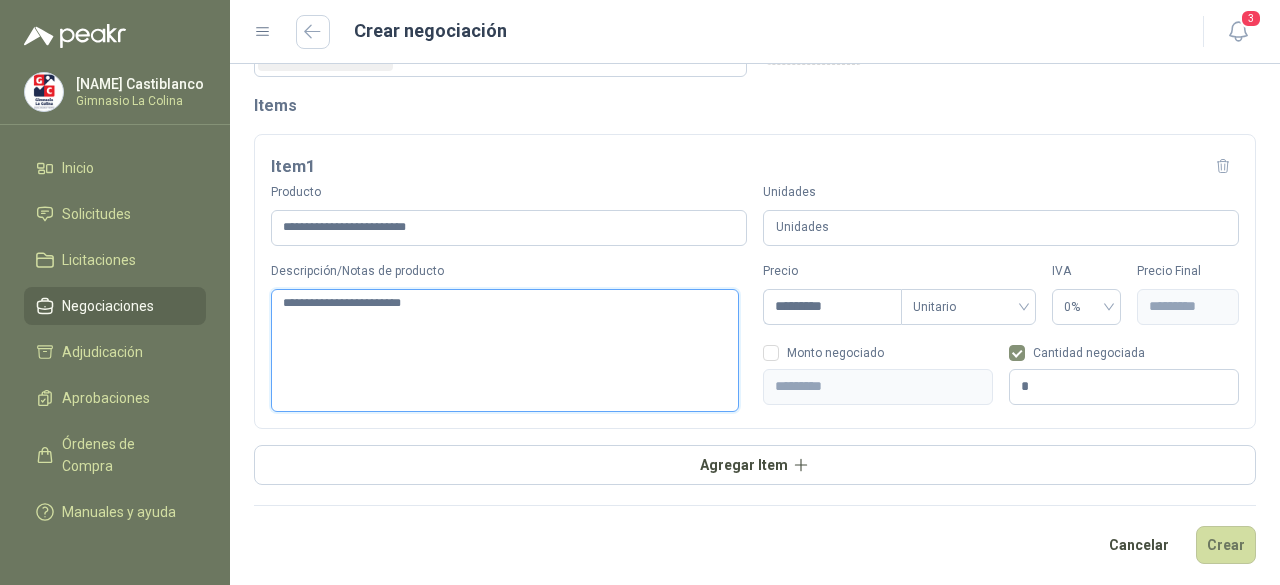 type 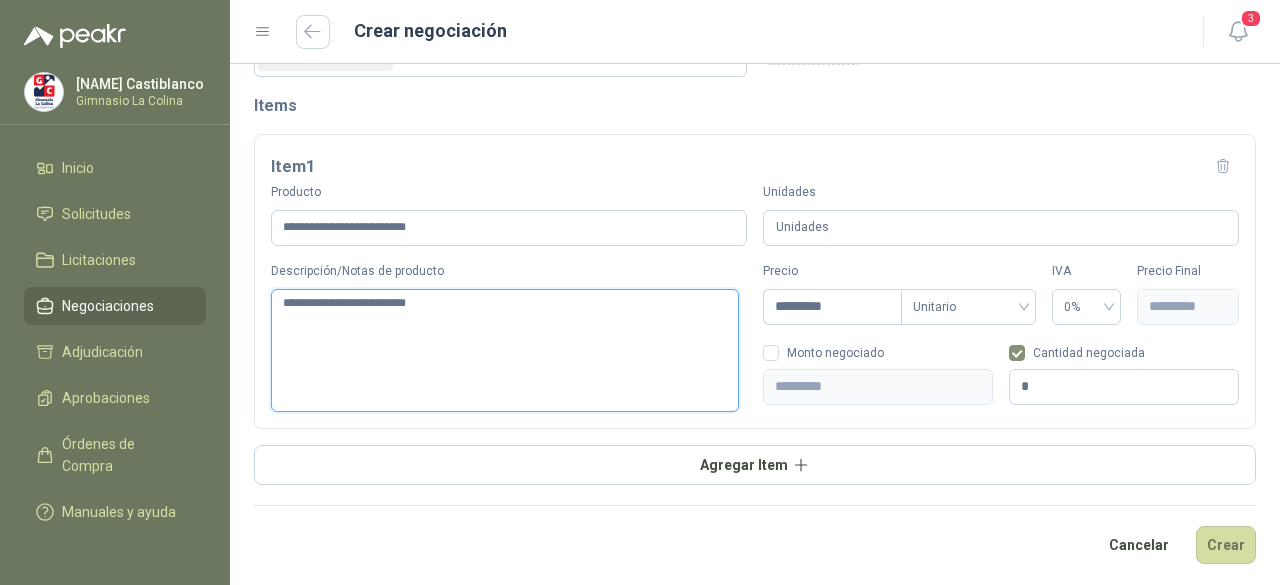 type 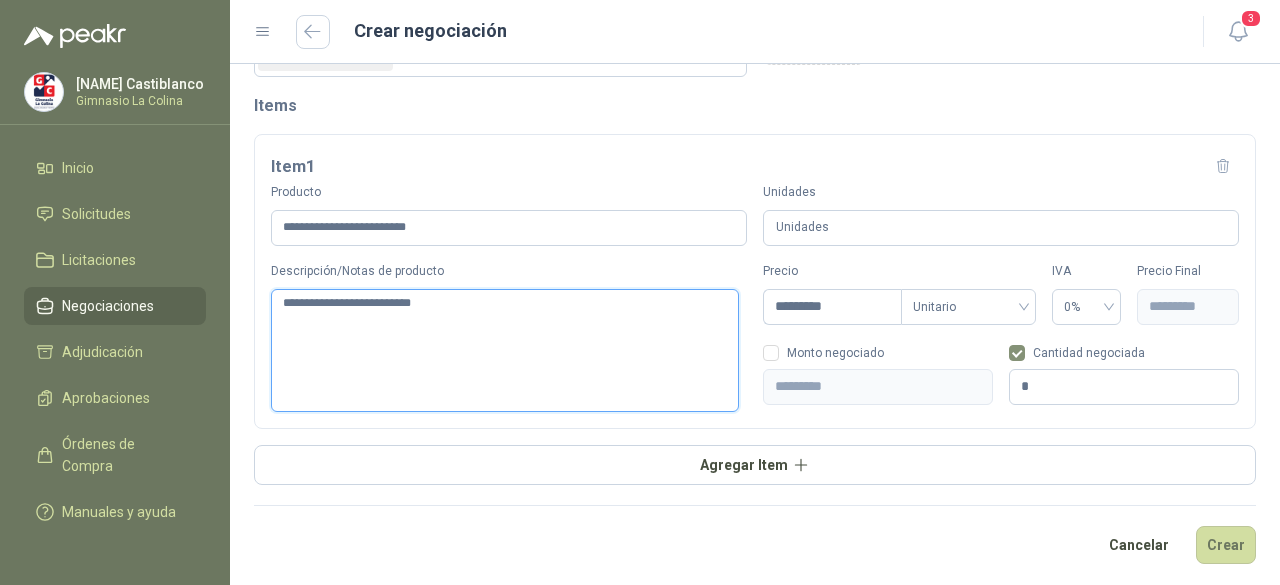 type 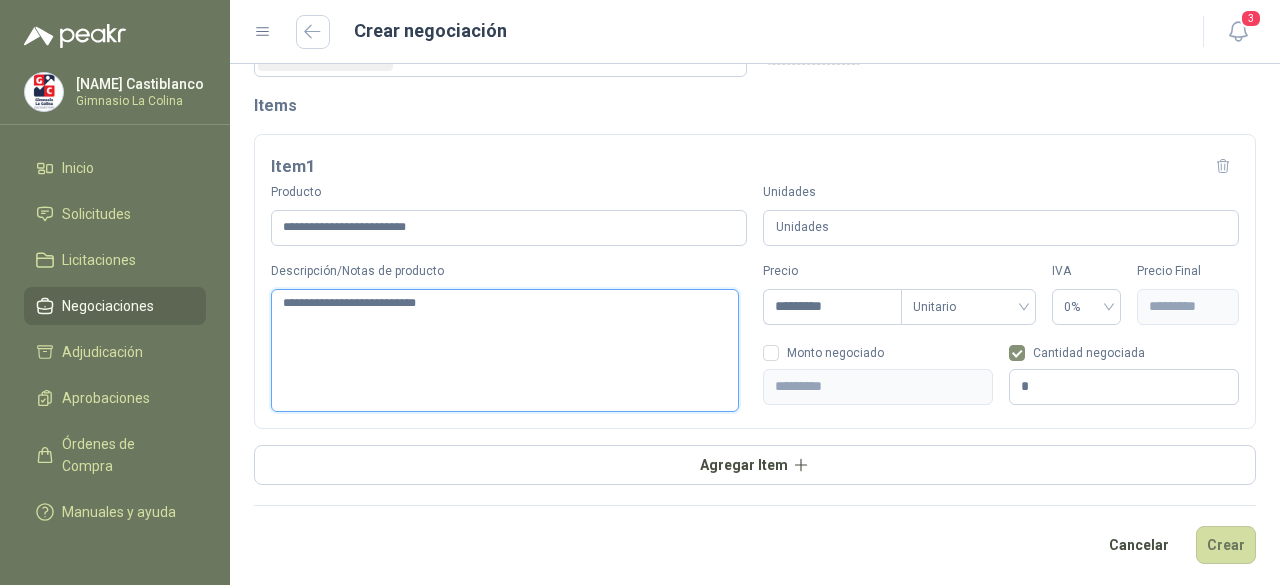 type 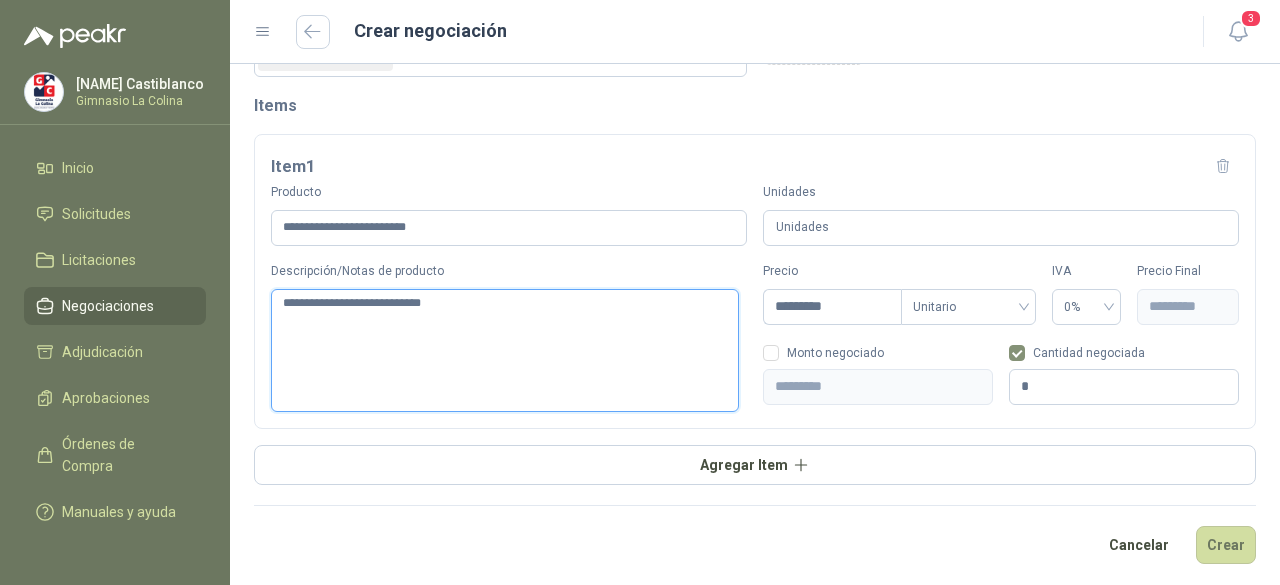 type 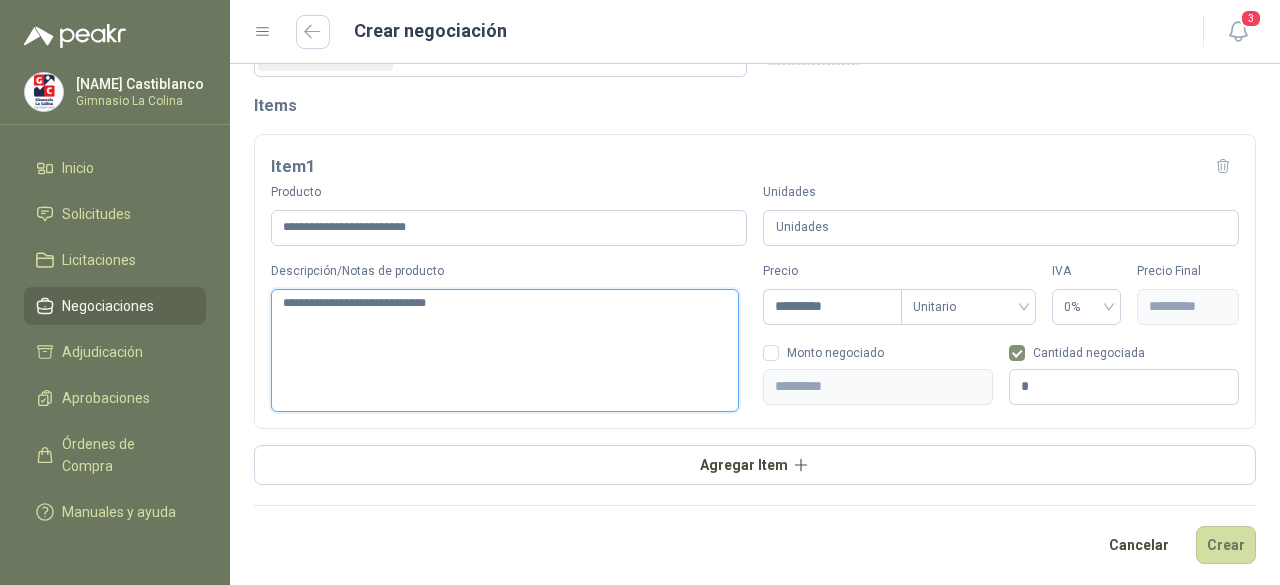 type 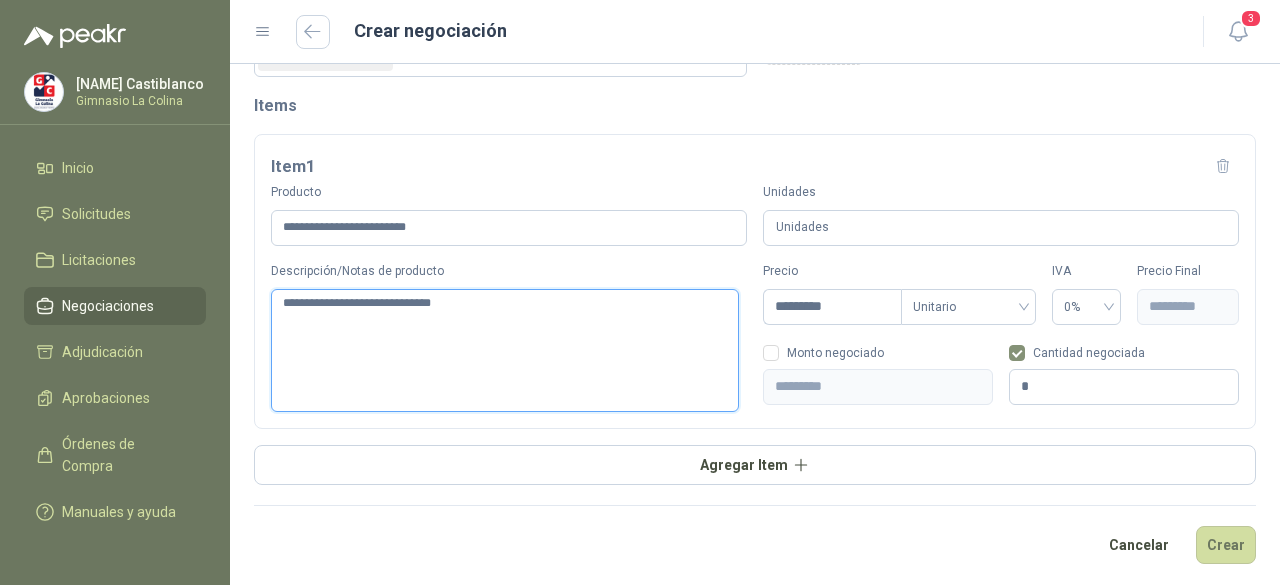 type 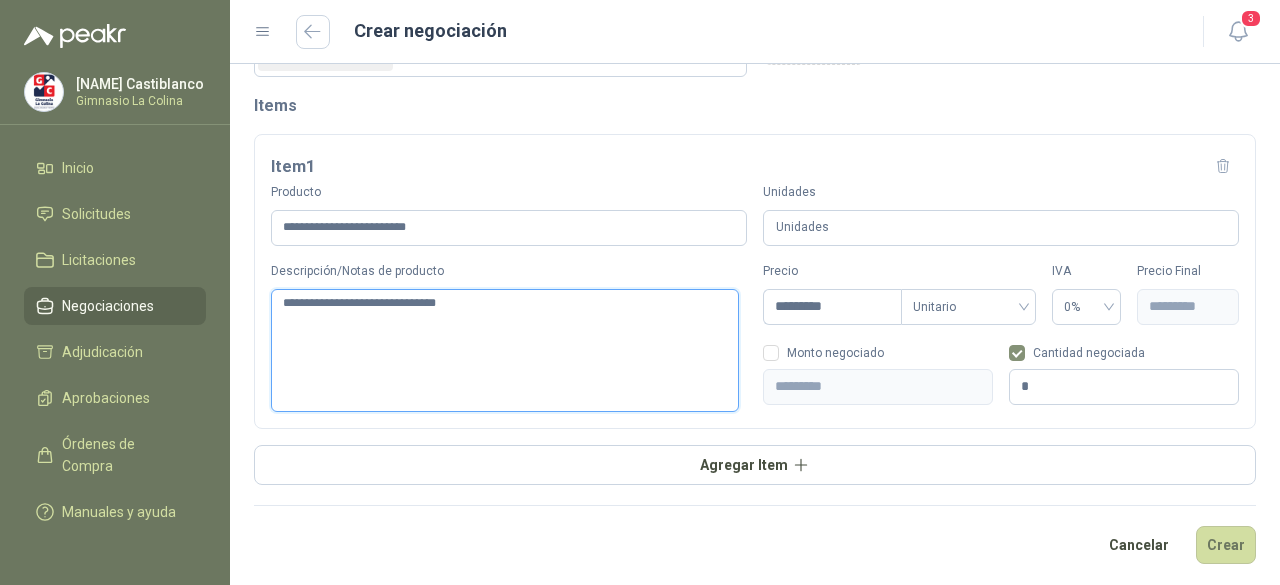 type 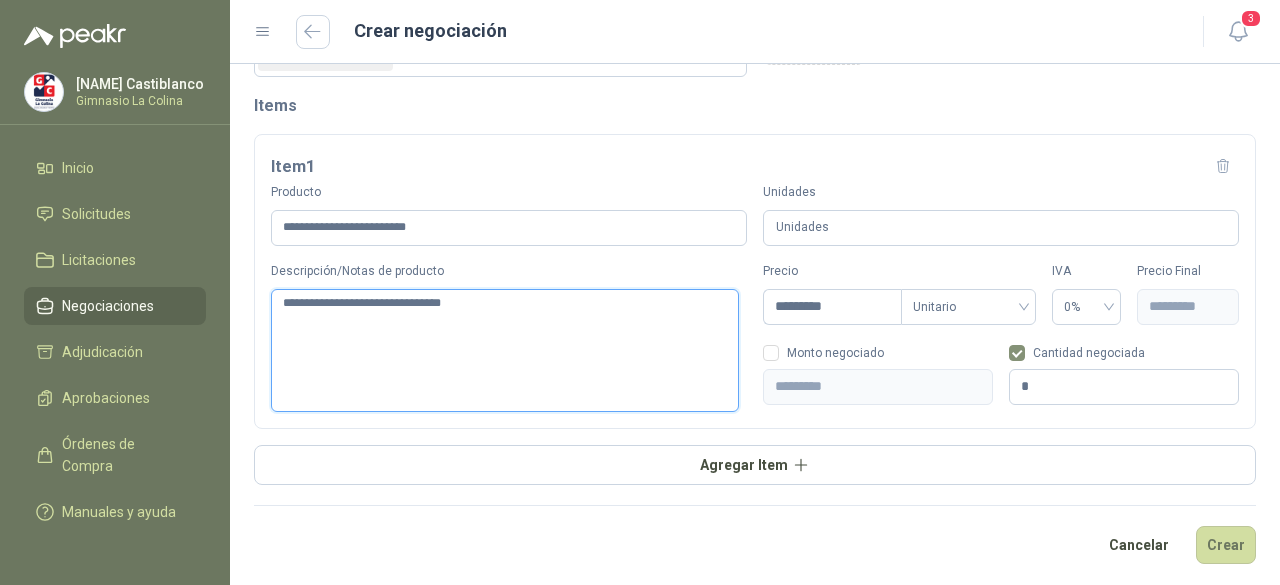 type 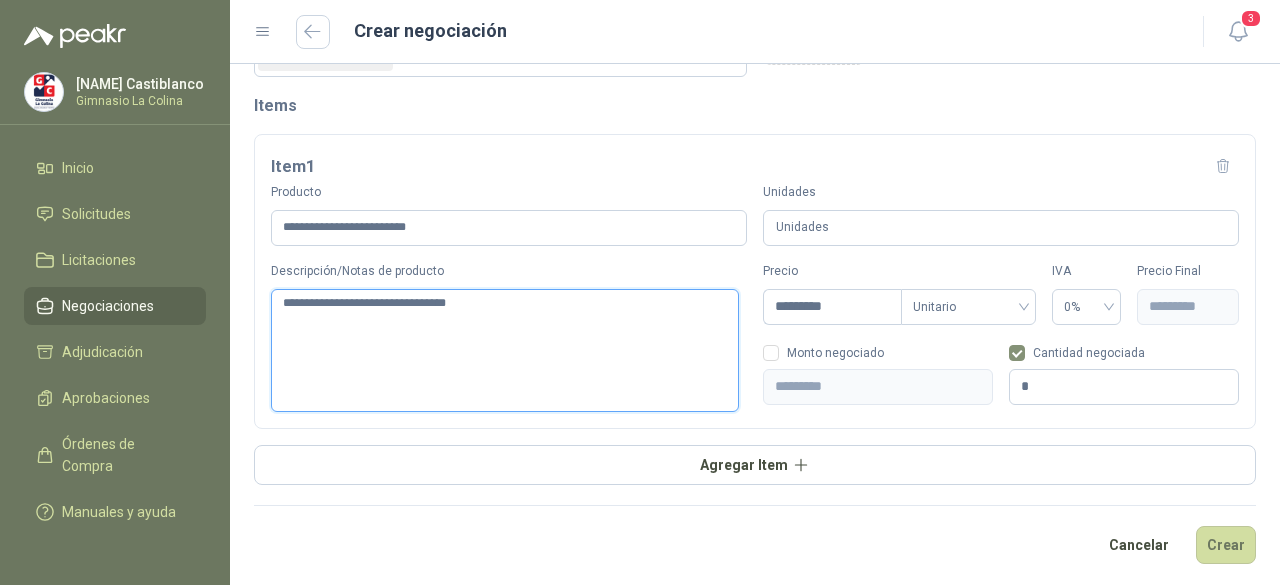 type 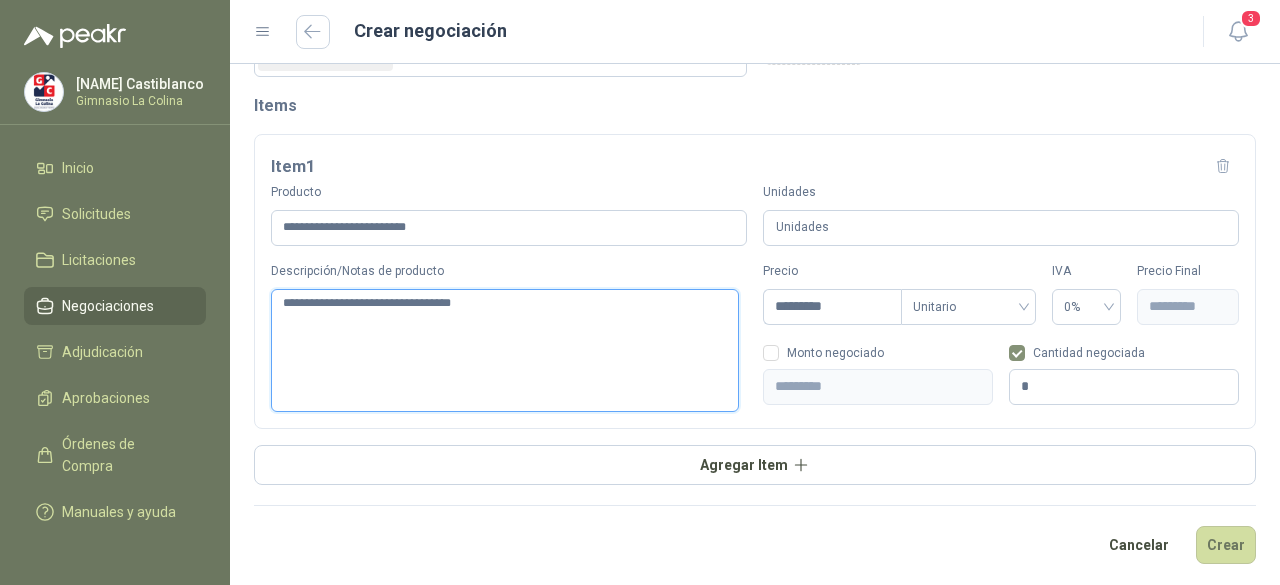 type 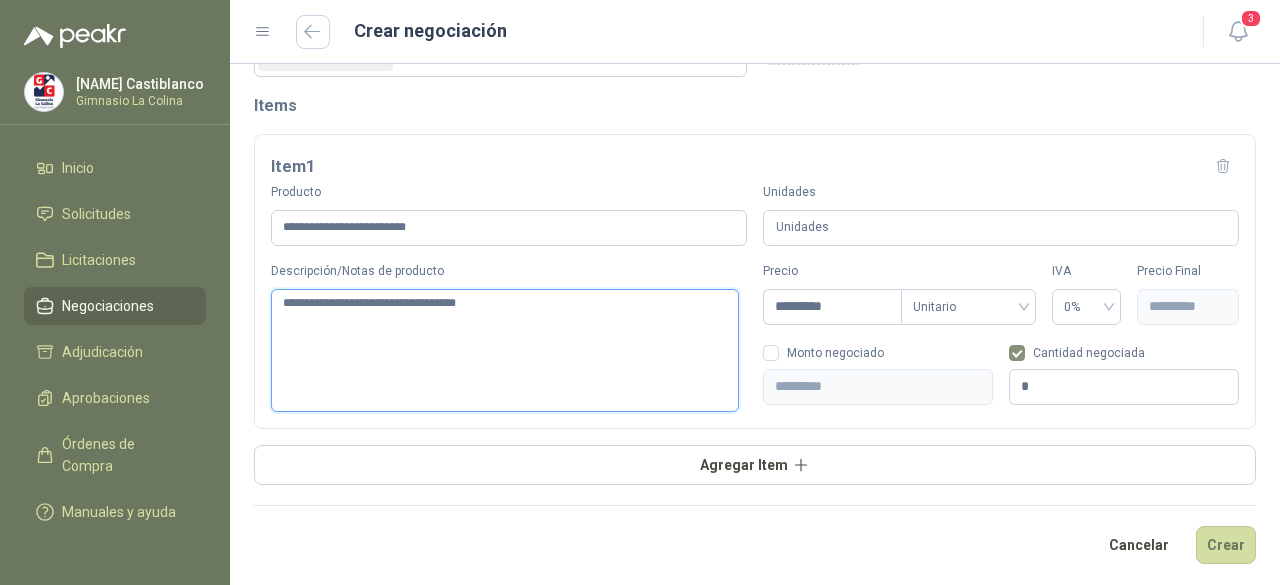 type 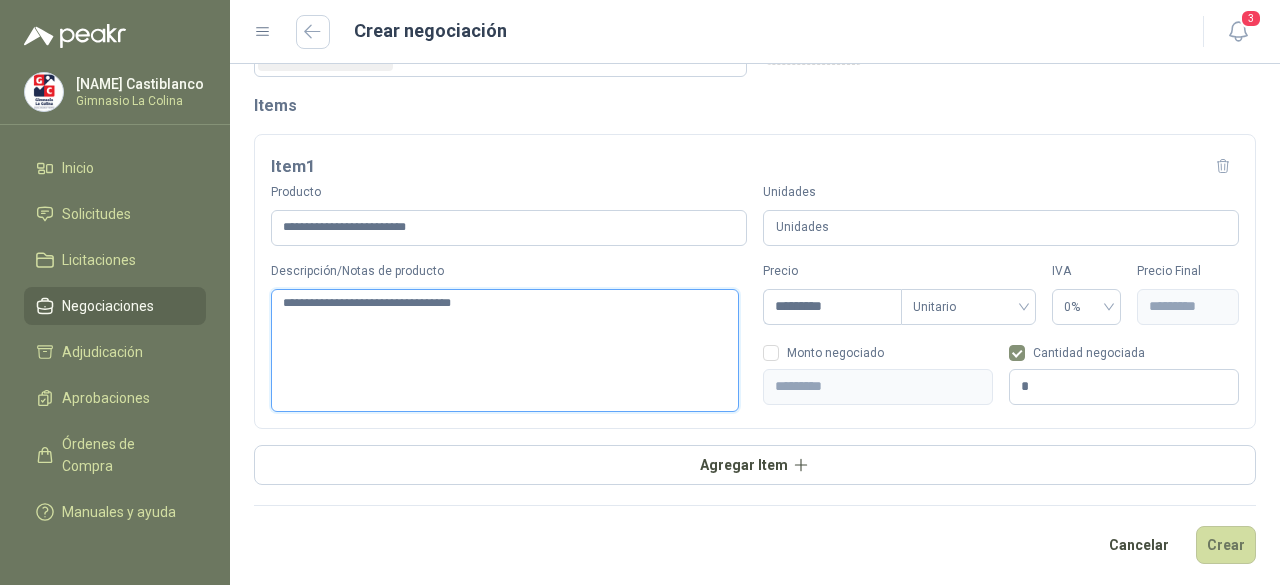 type 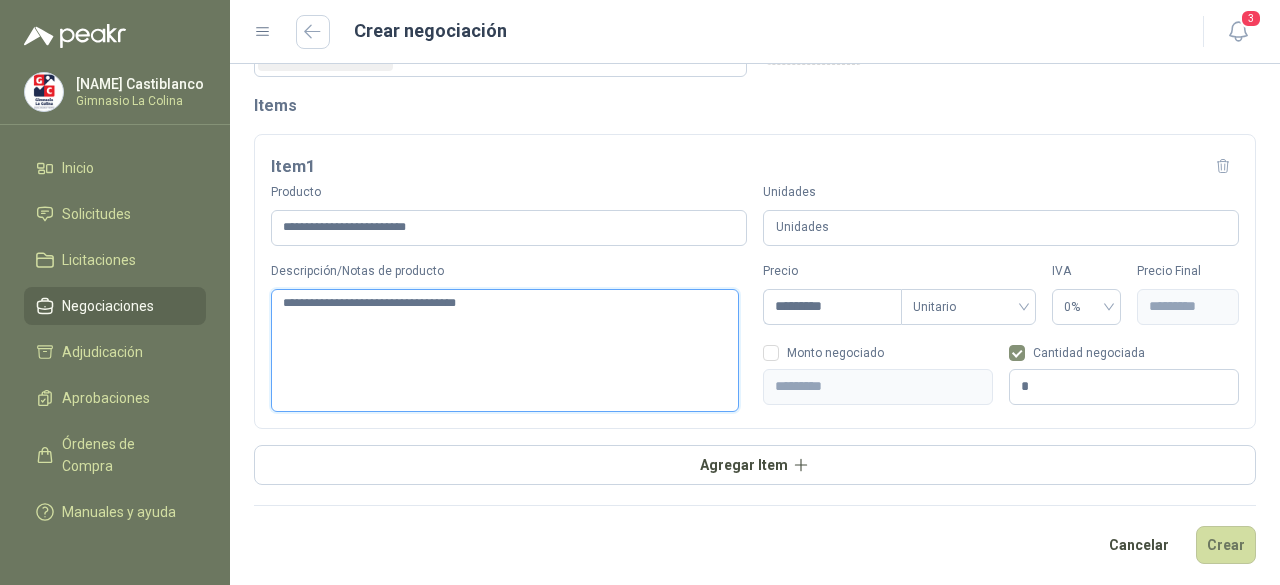 type 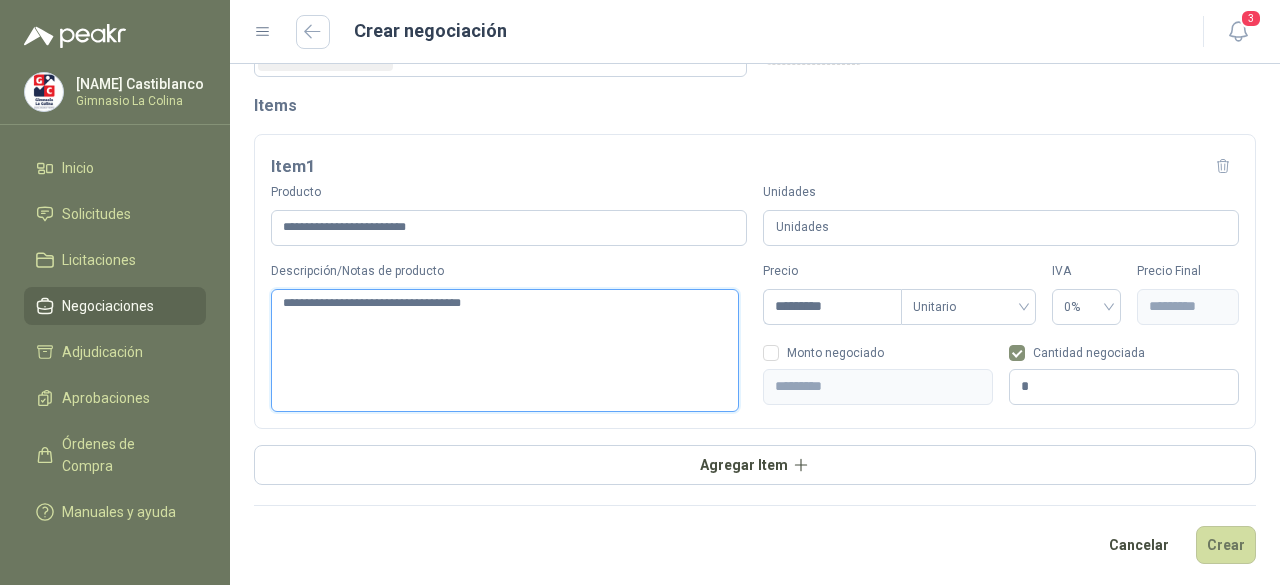 type 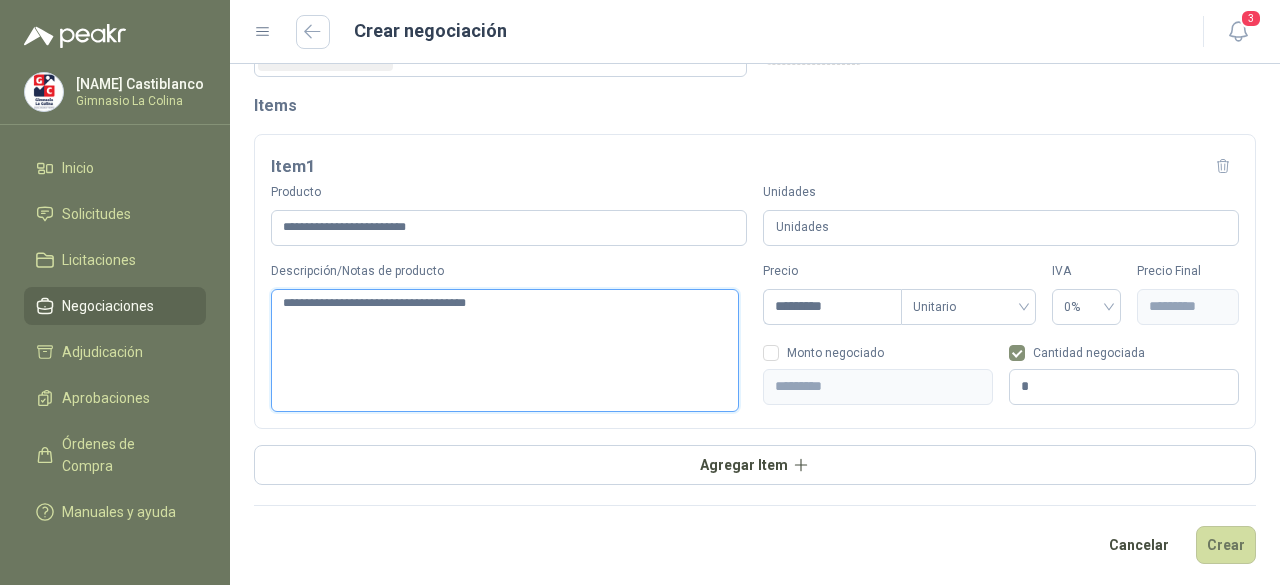 type 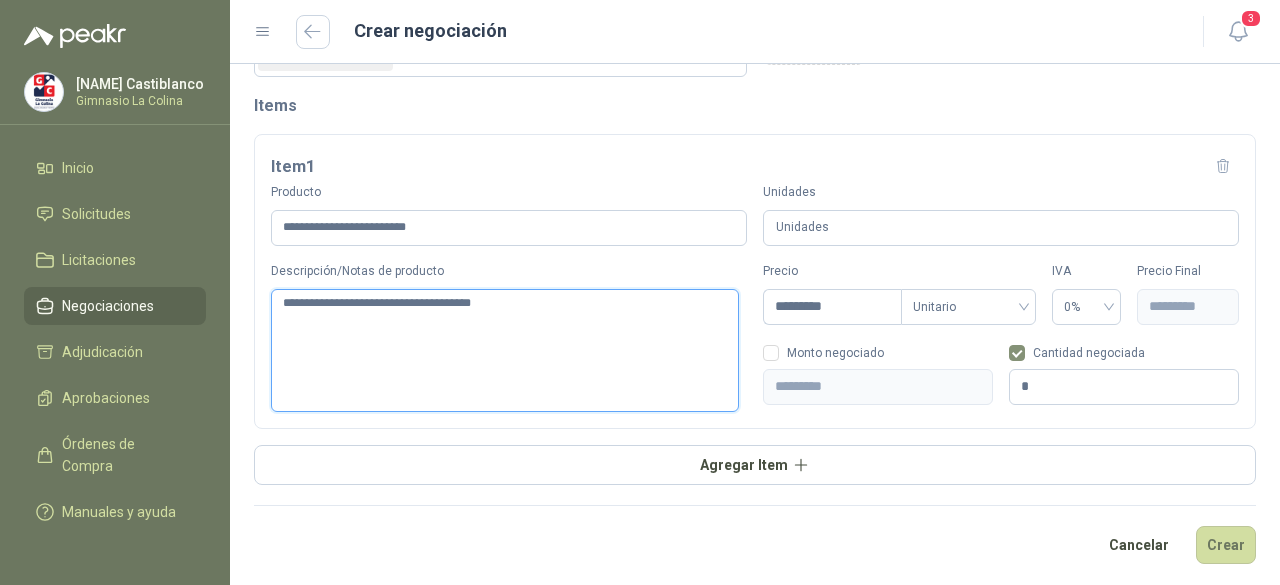 type 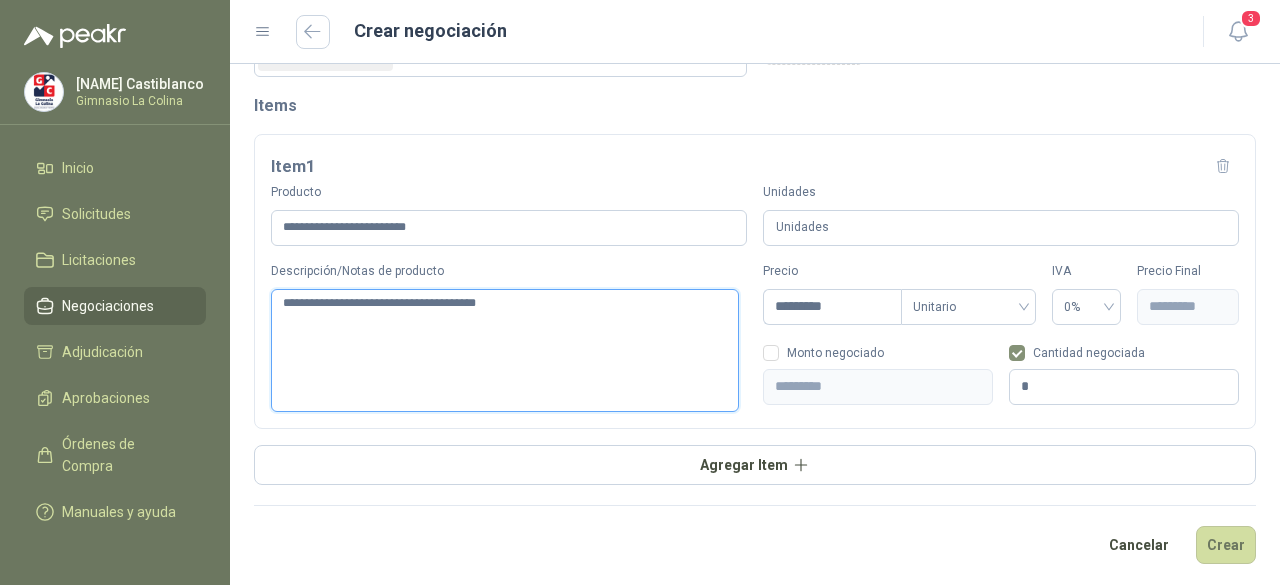 type 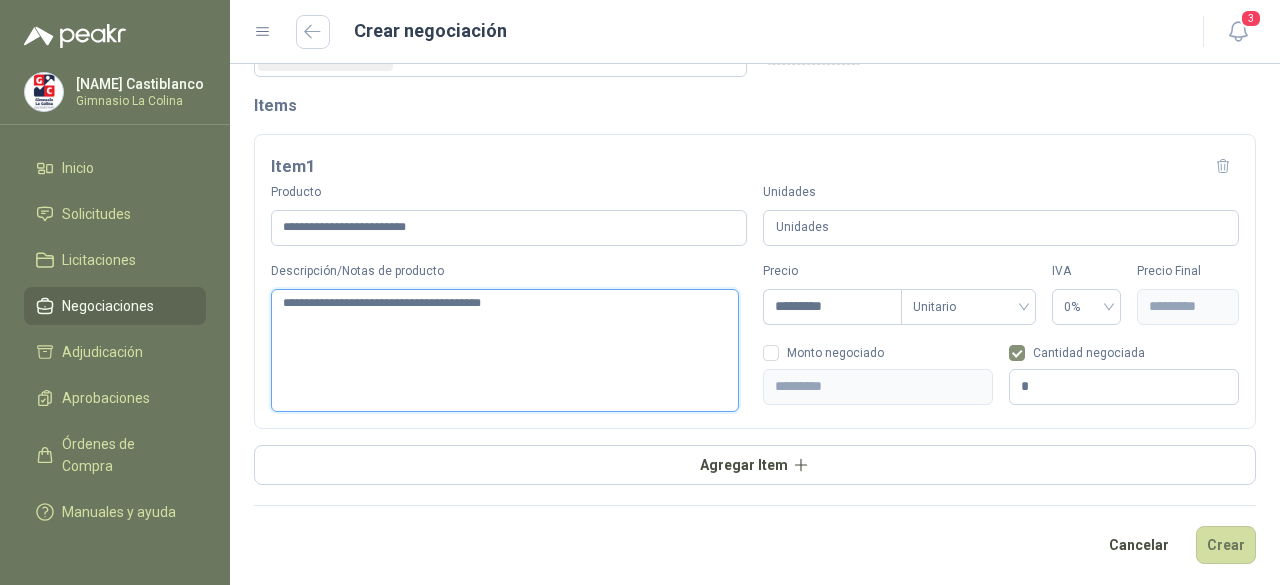 type 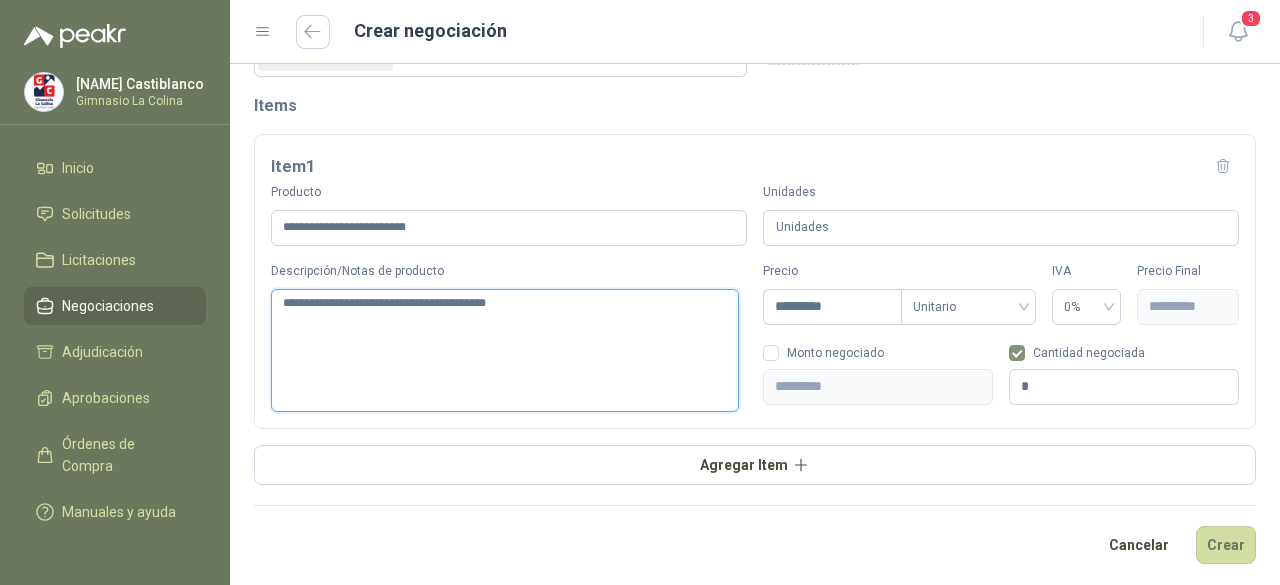 type 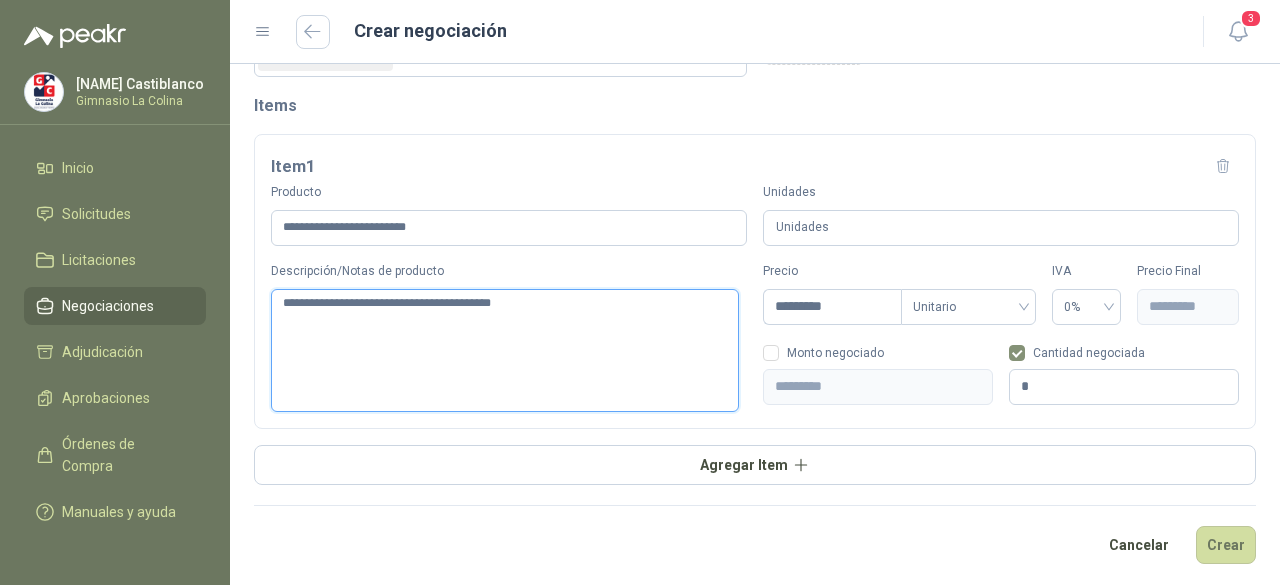 type 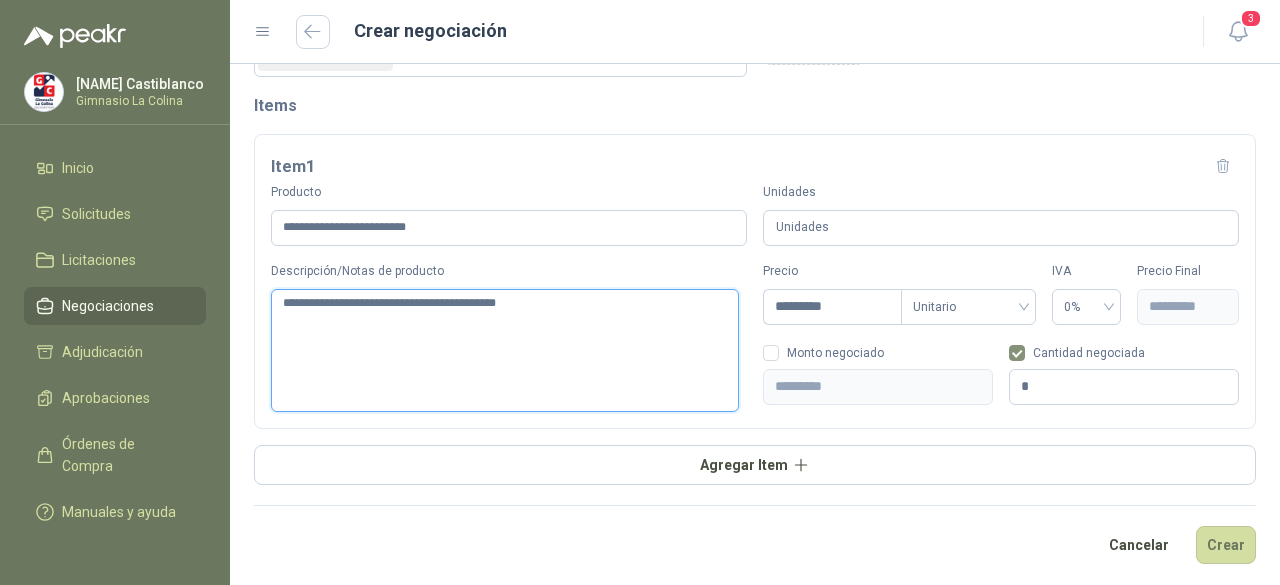 type 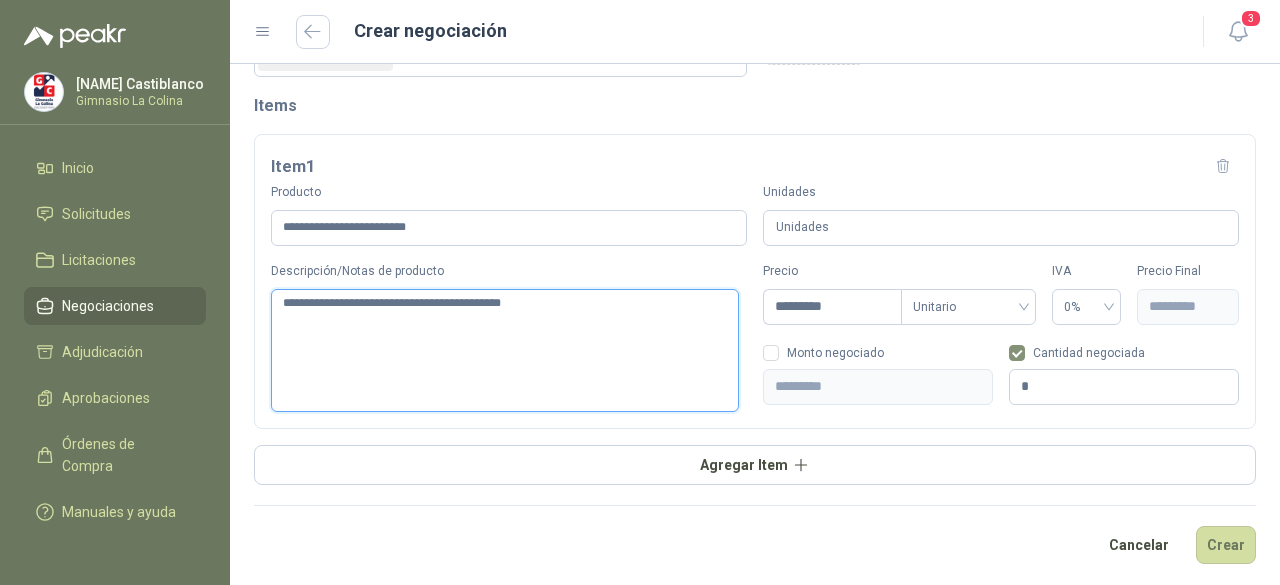 type 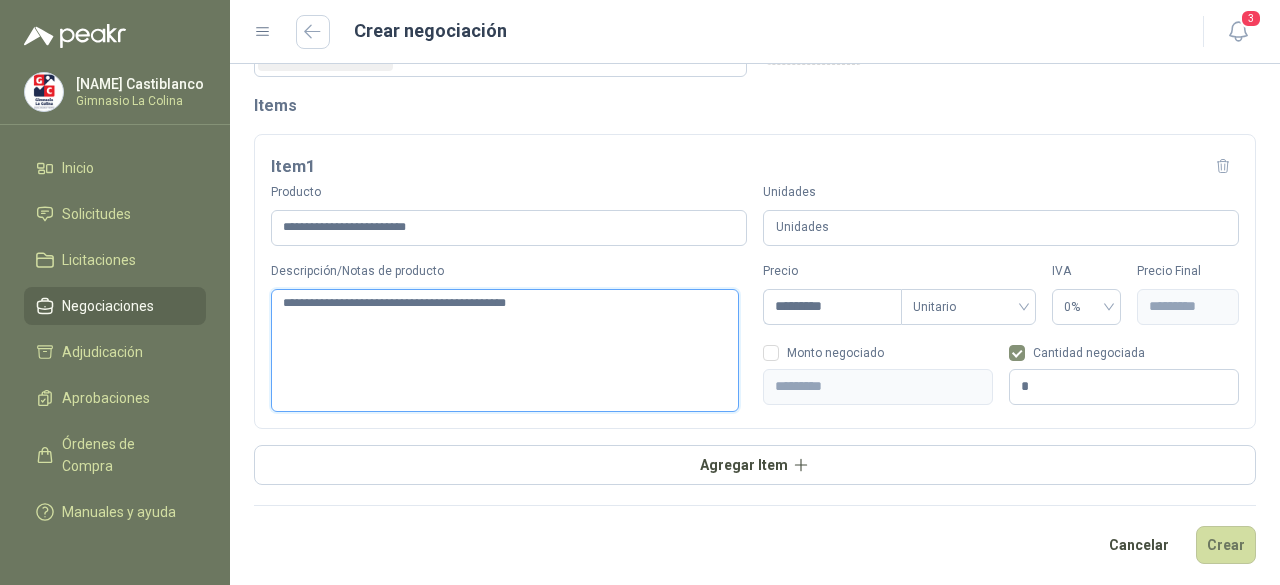 type 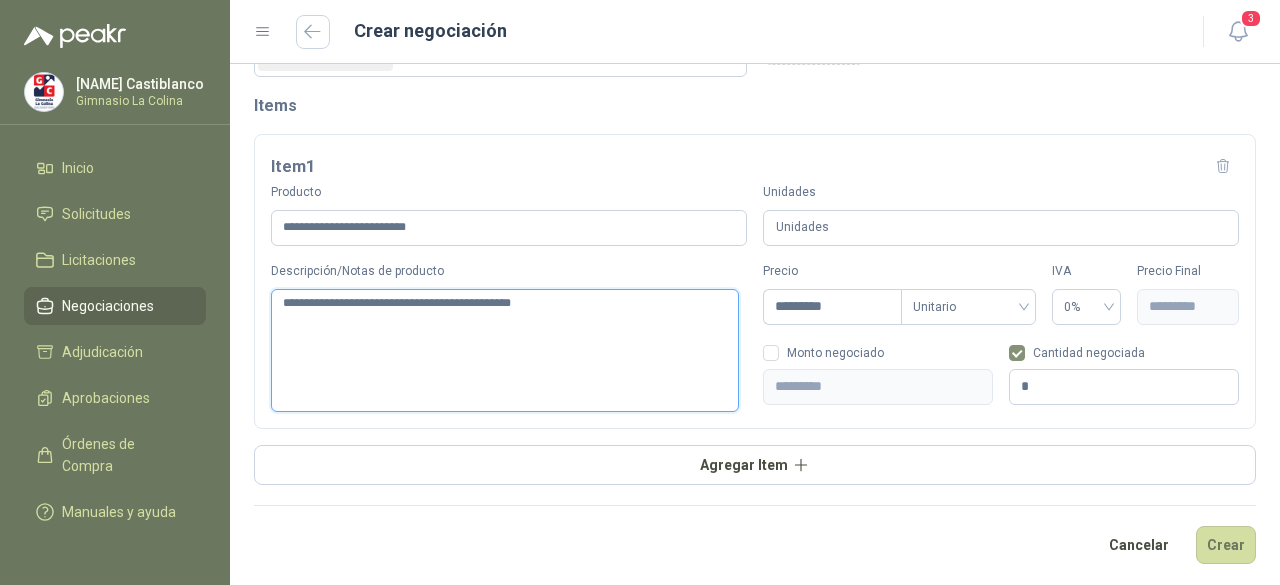 type 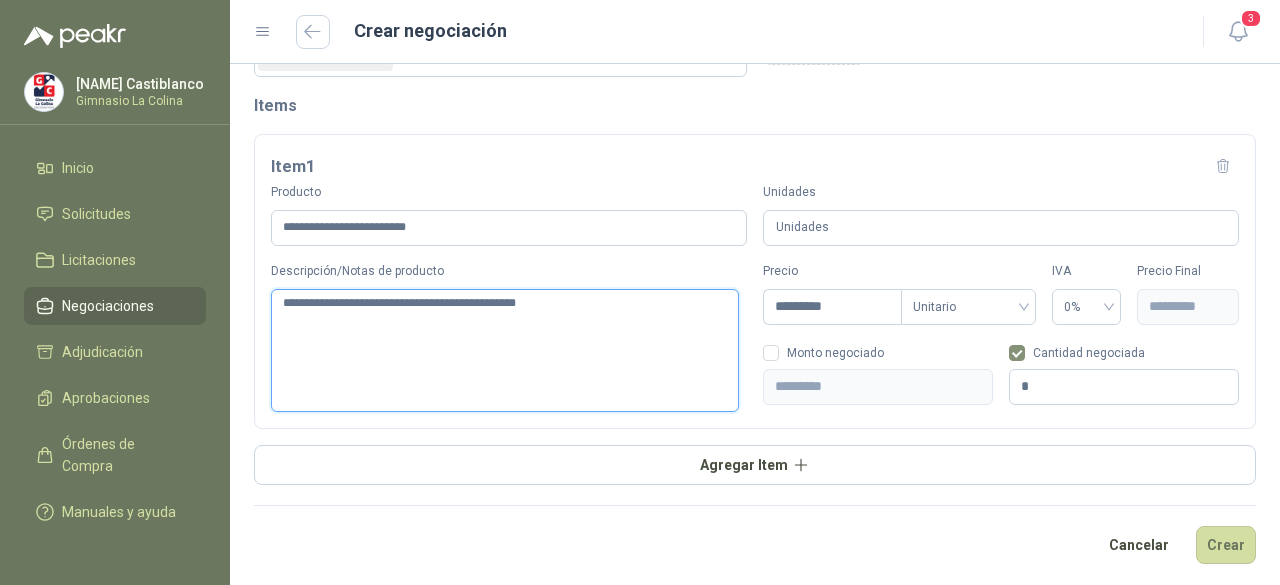 type 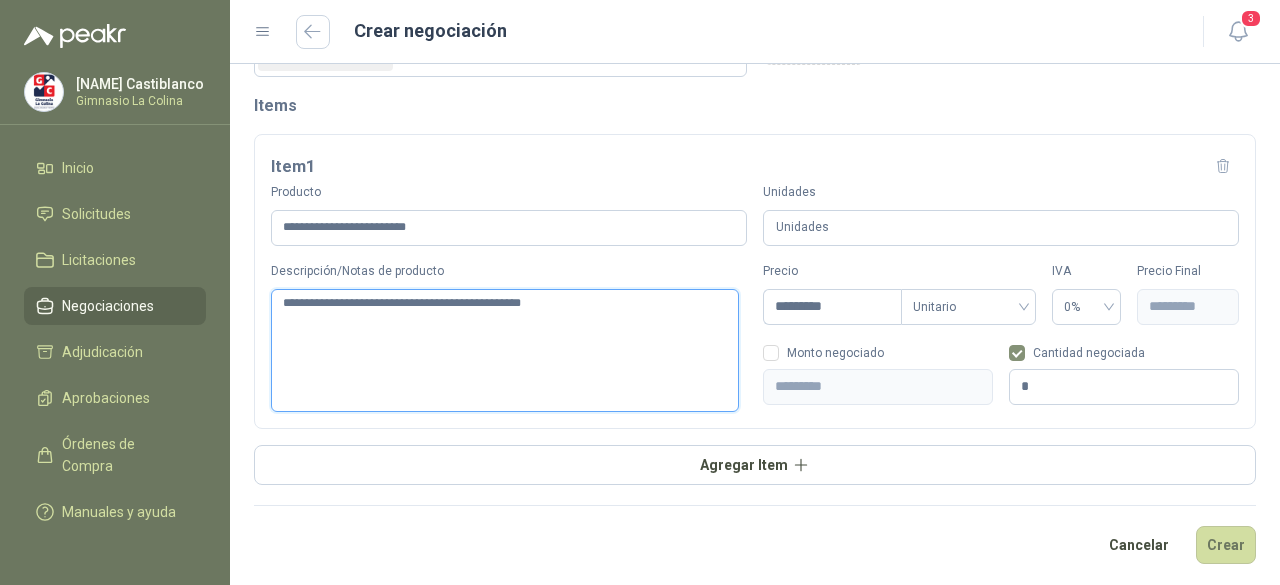 type 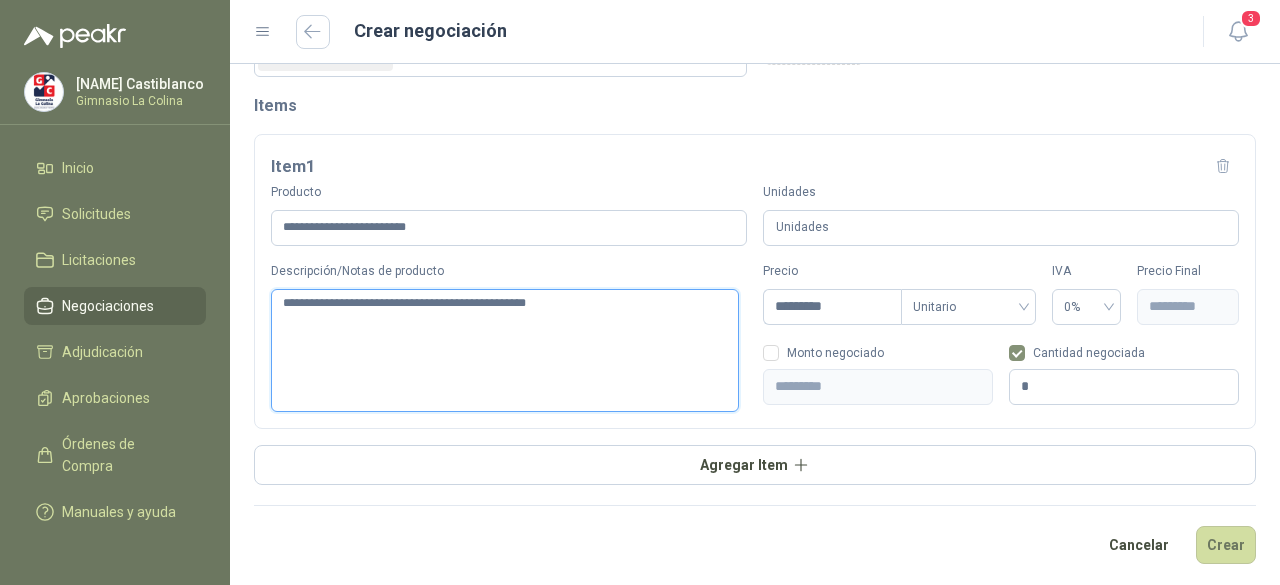 type 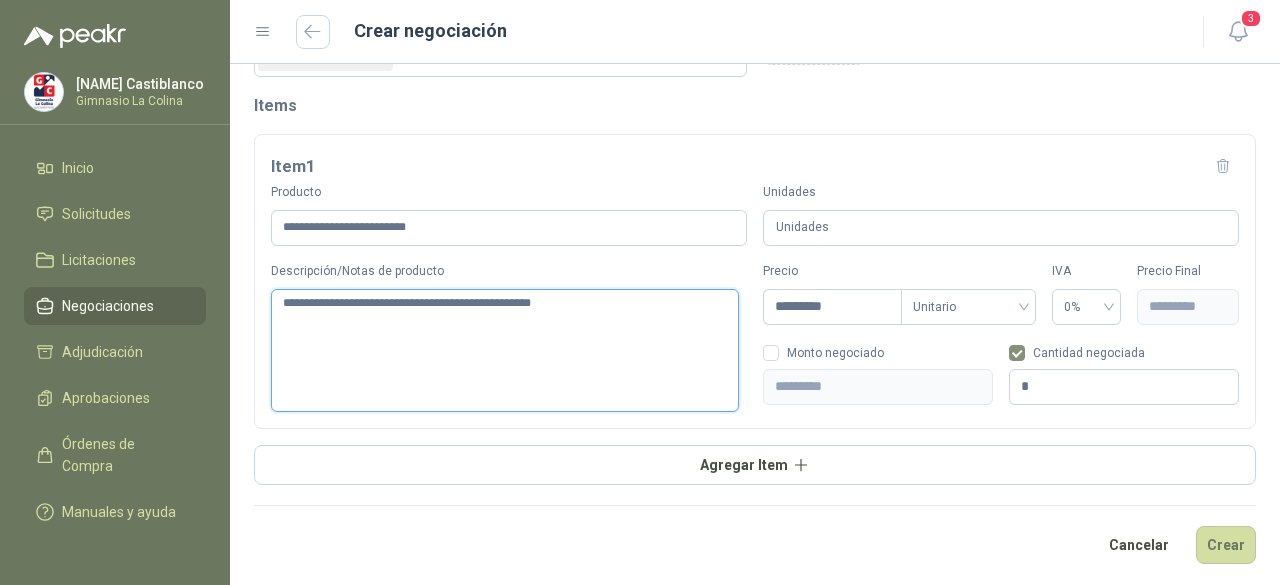 type on "**********" 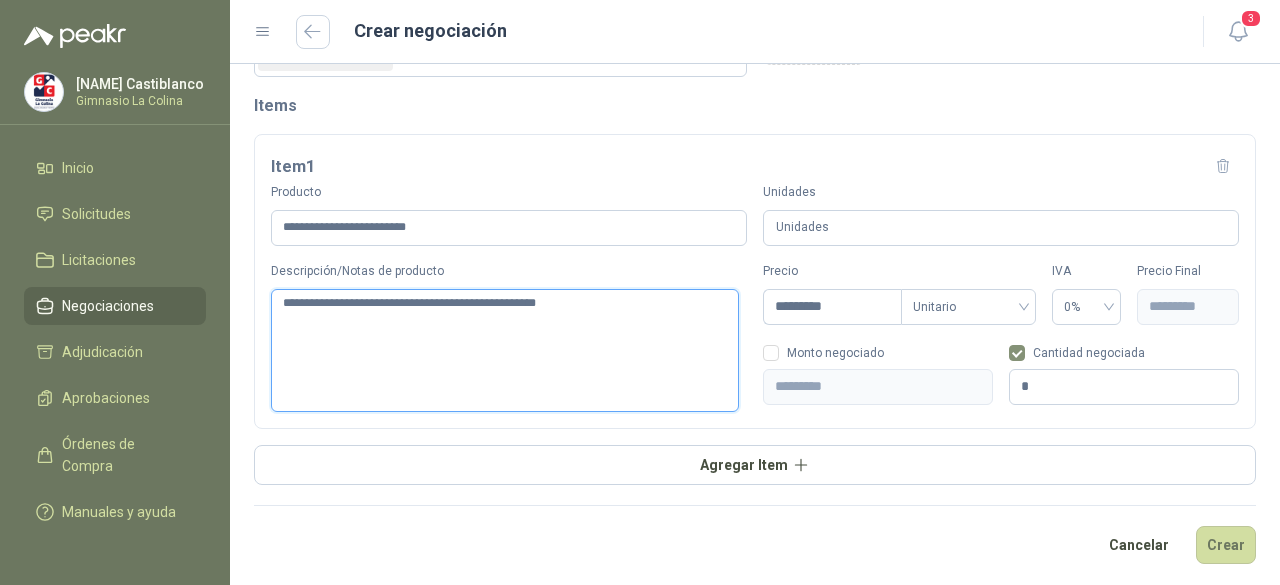 type 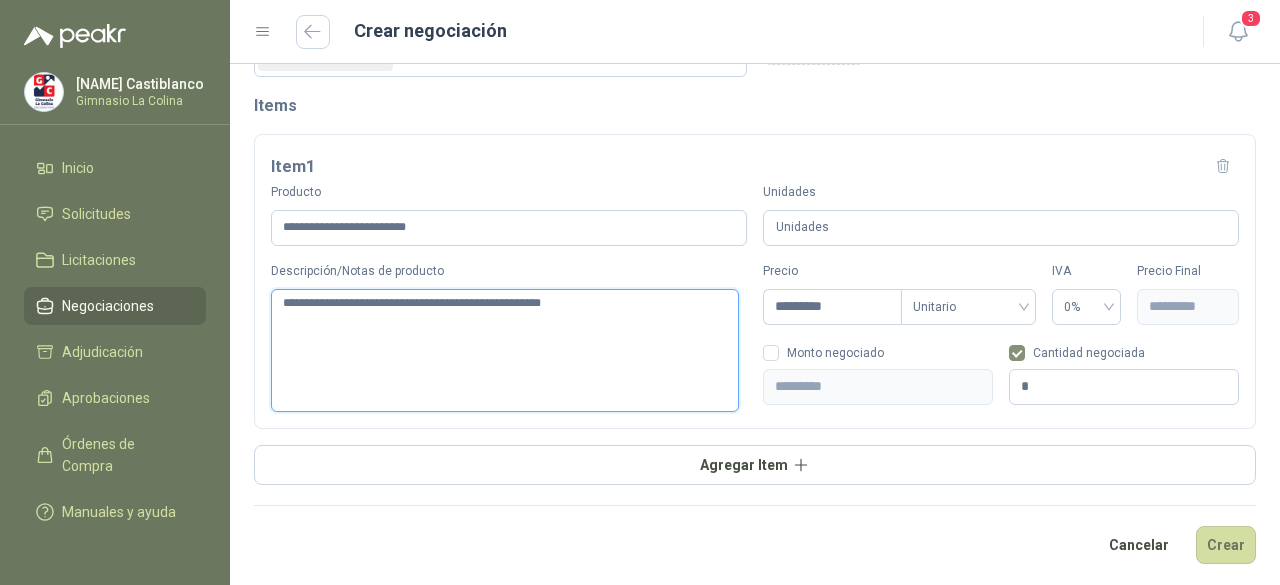 type 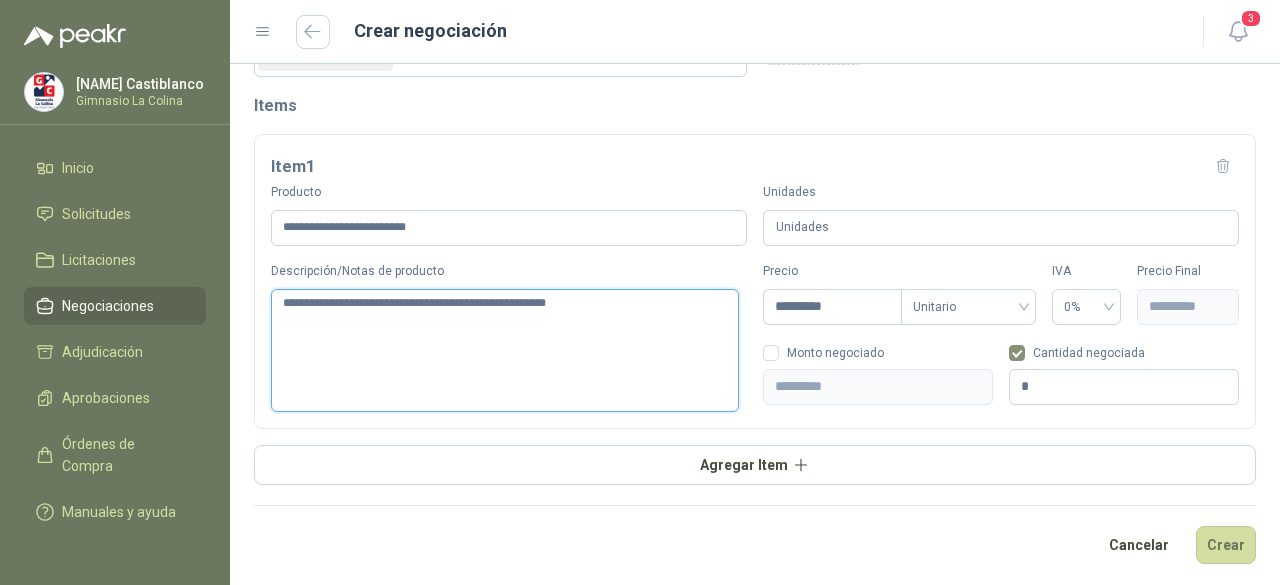 type 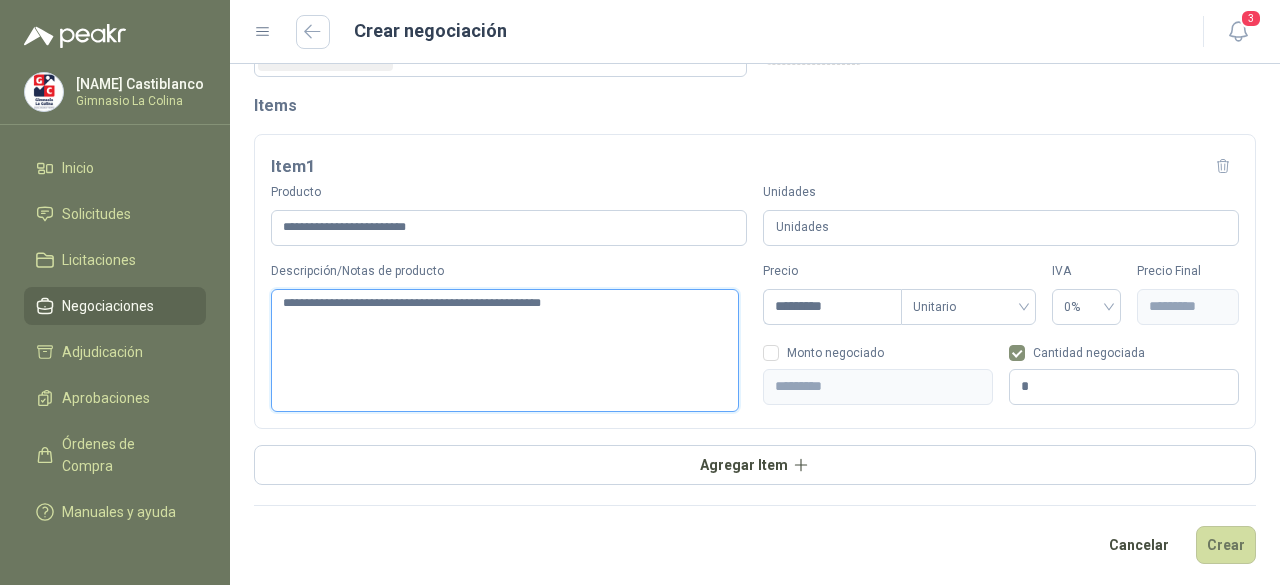type 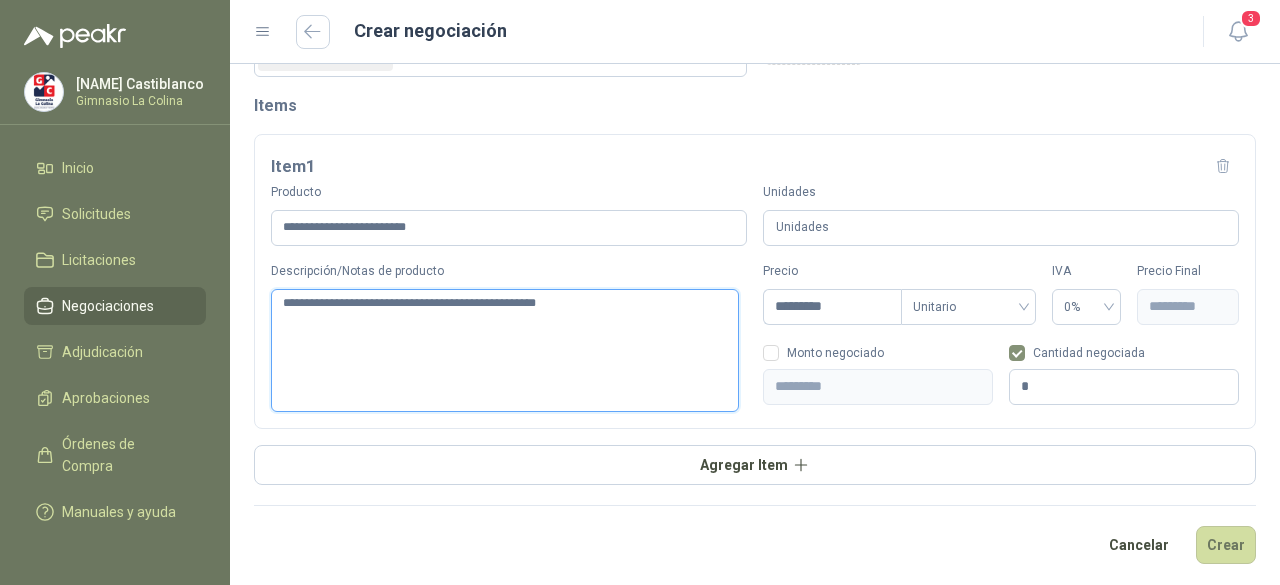 type 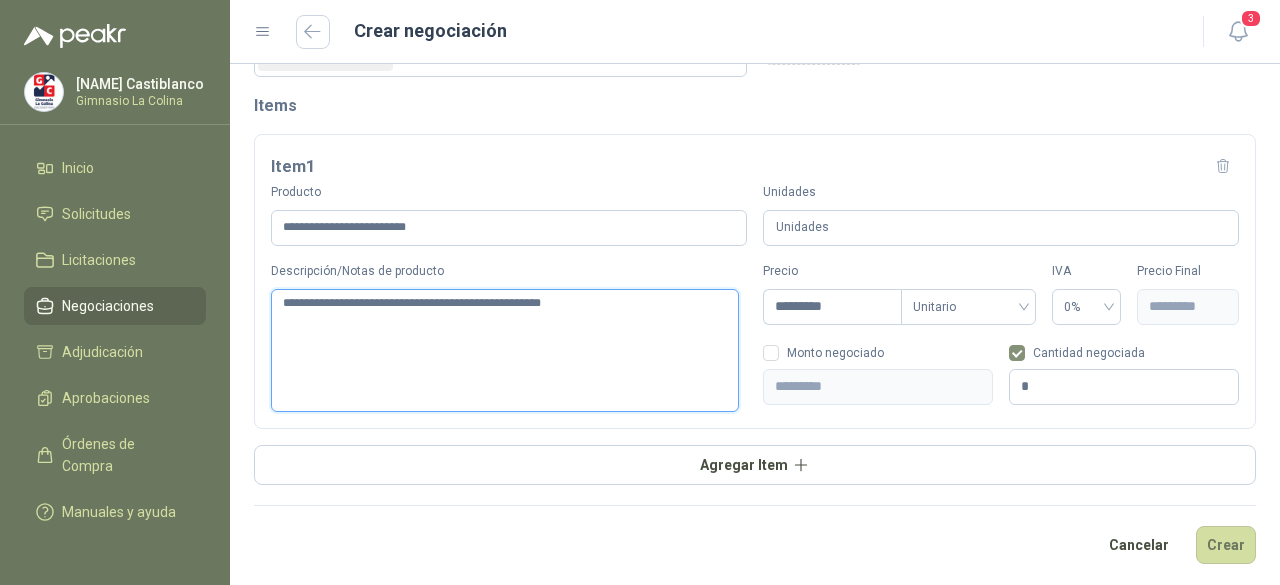 type 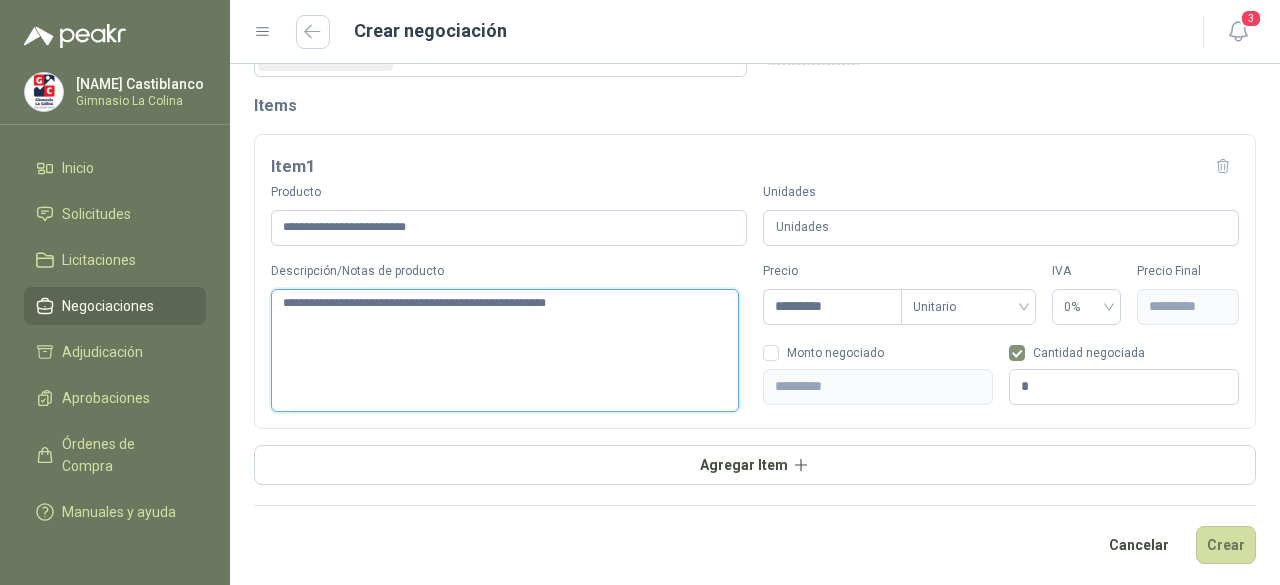type 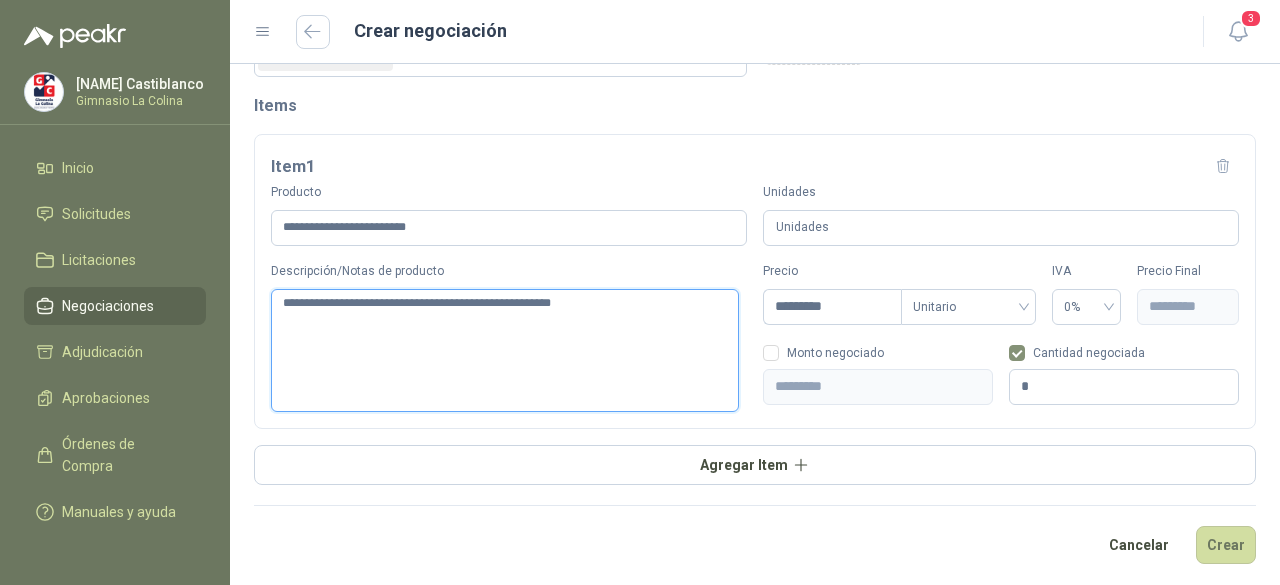 type 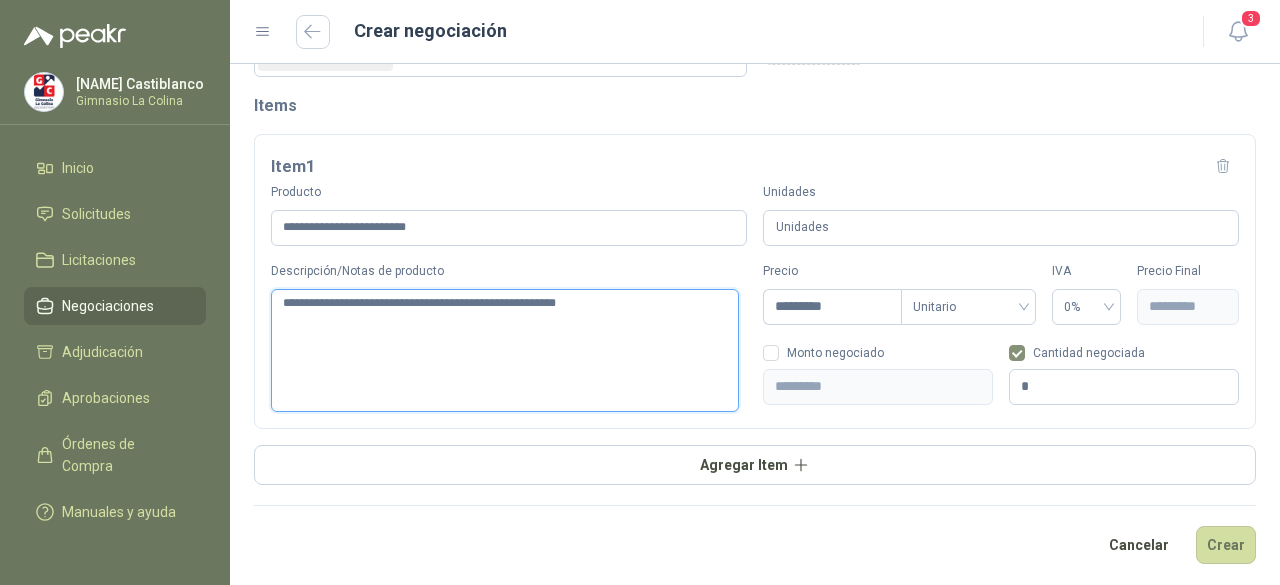 type 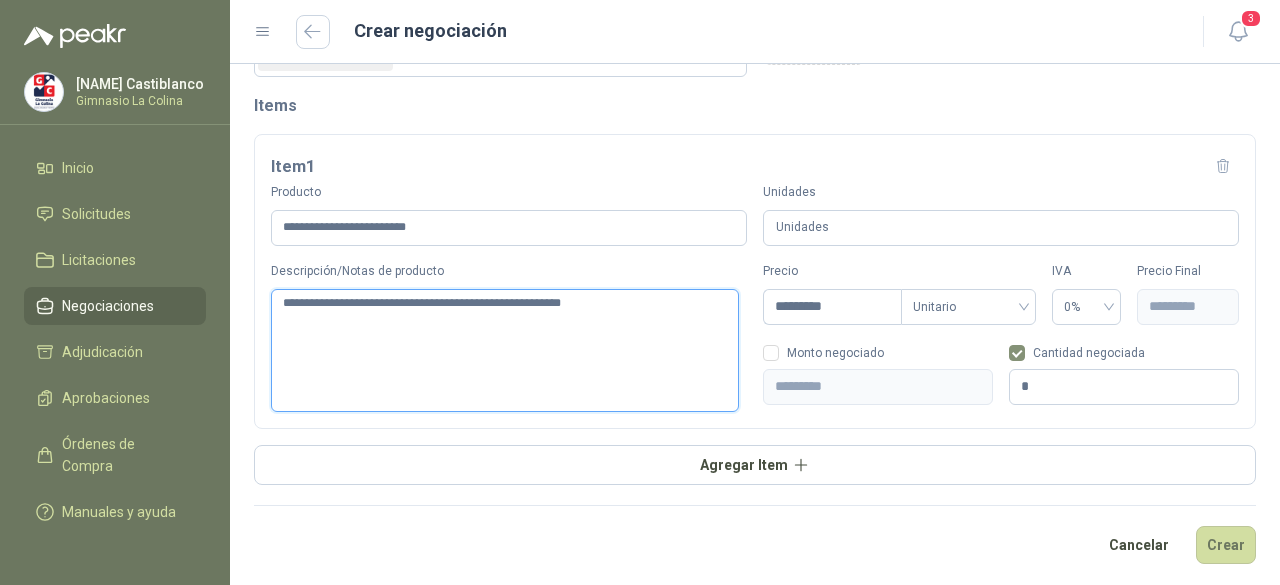 type 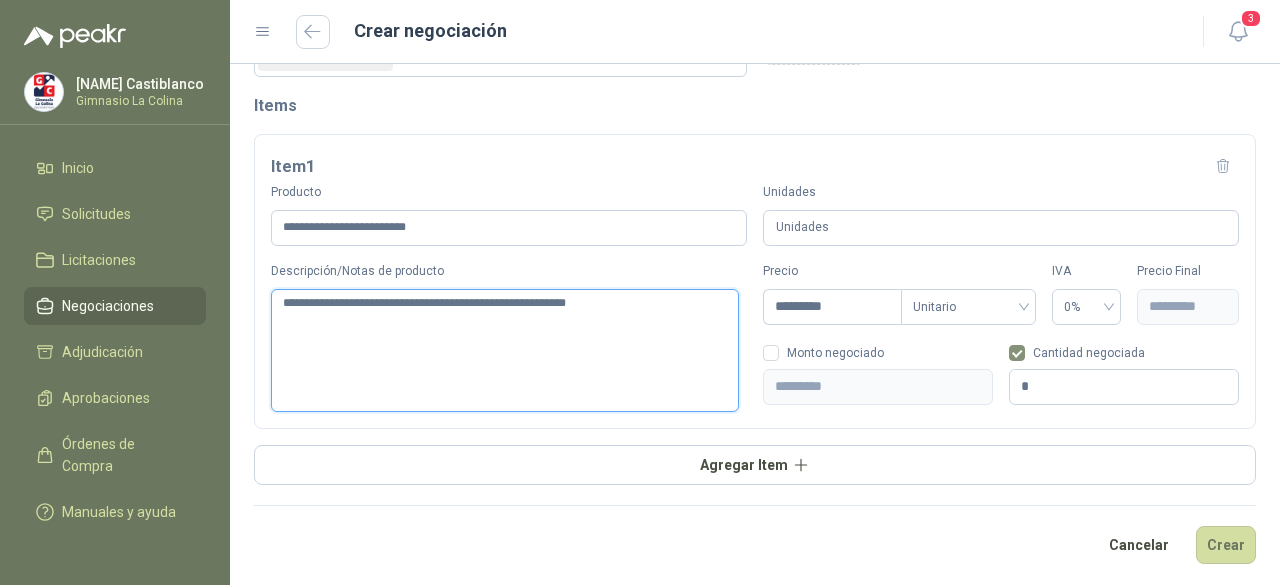 type 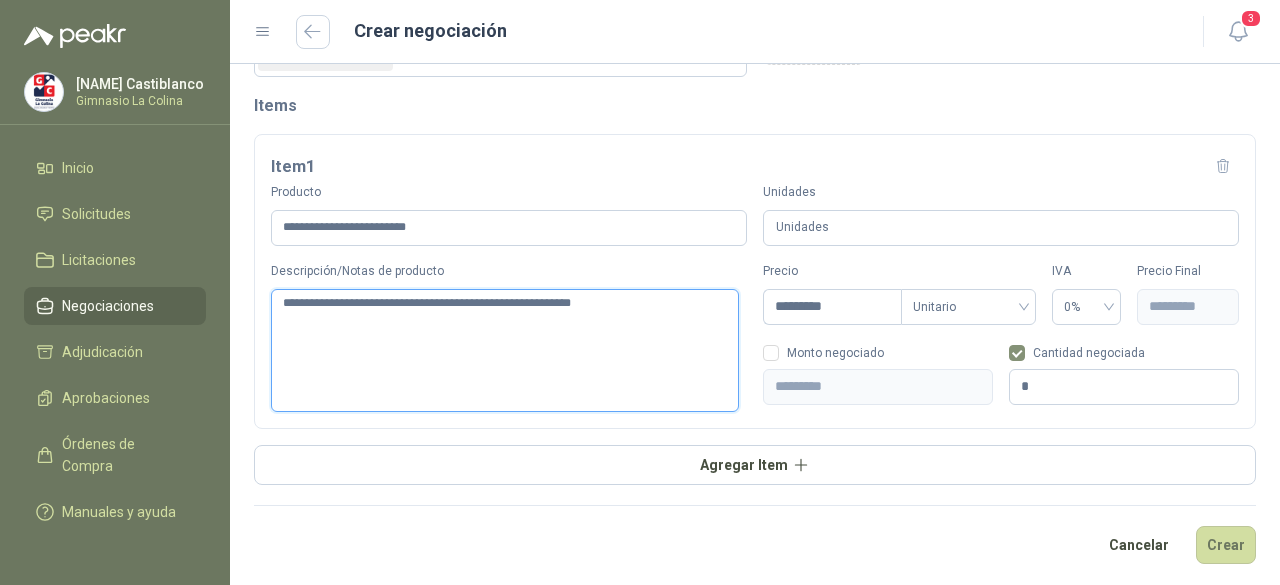 type 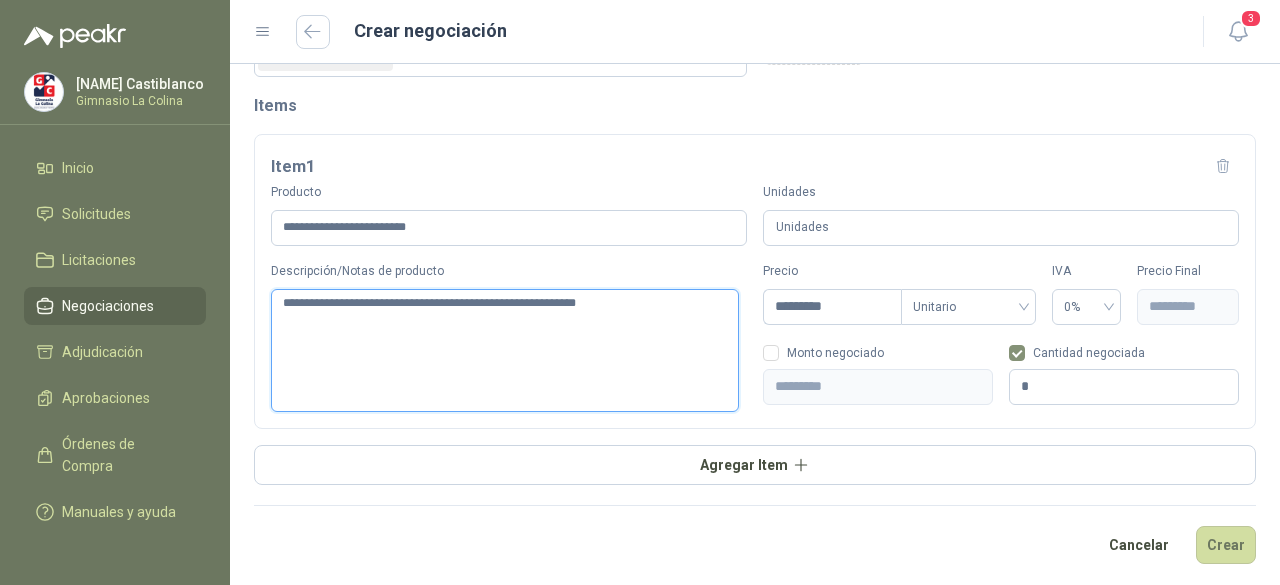 type 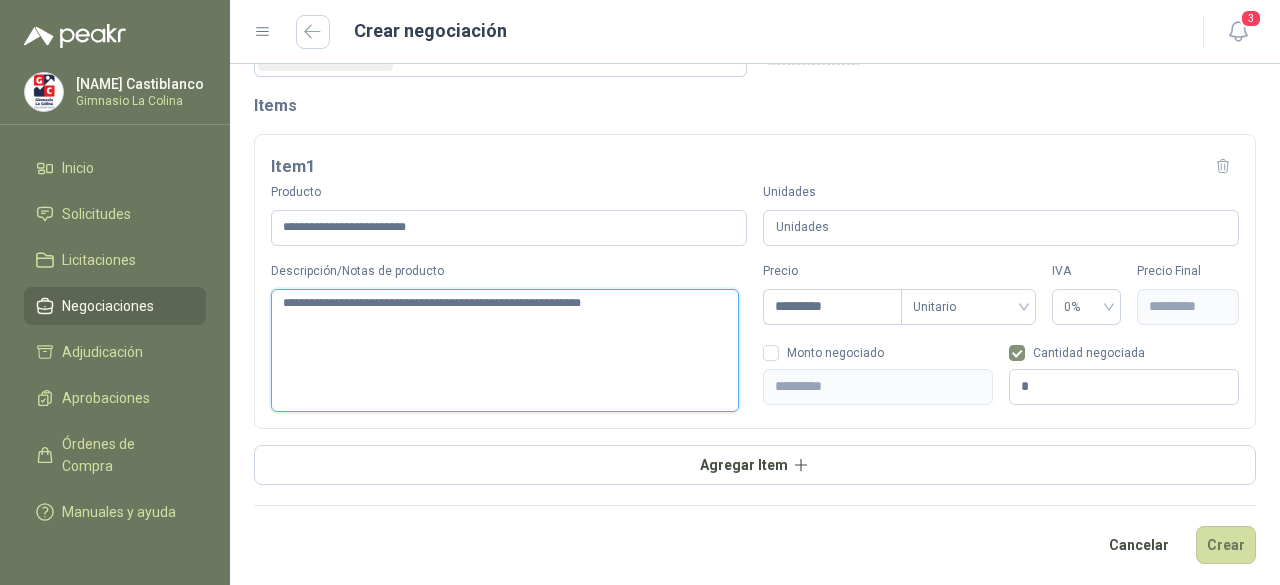 type 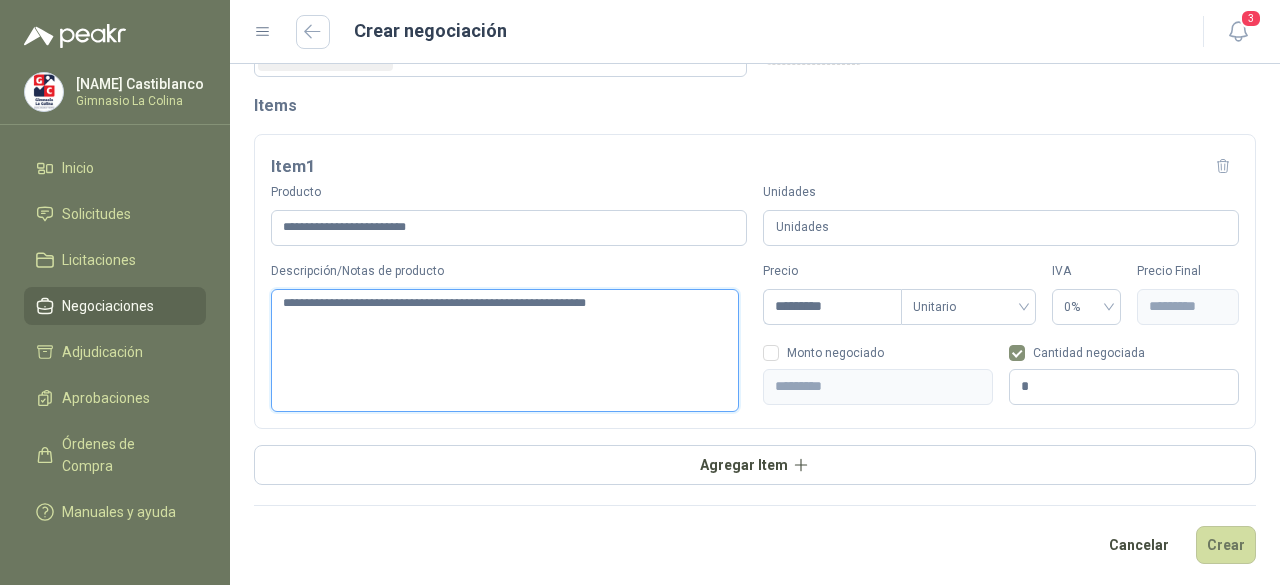 type 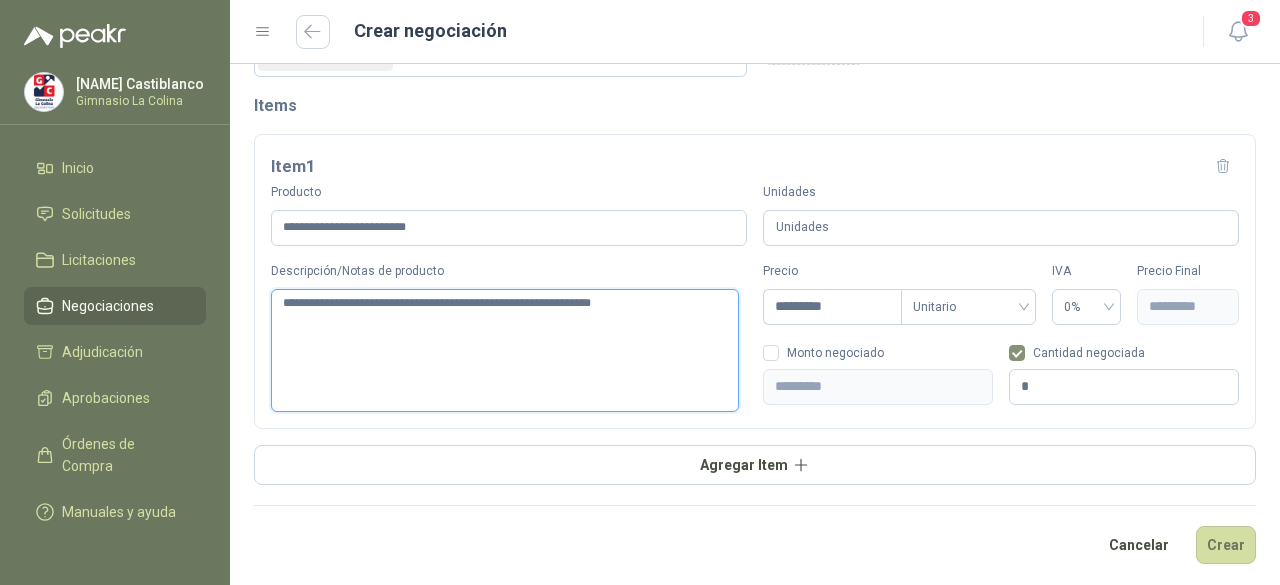 type 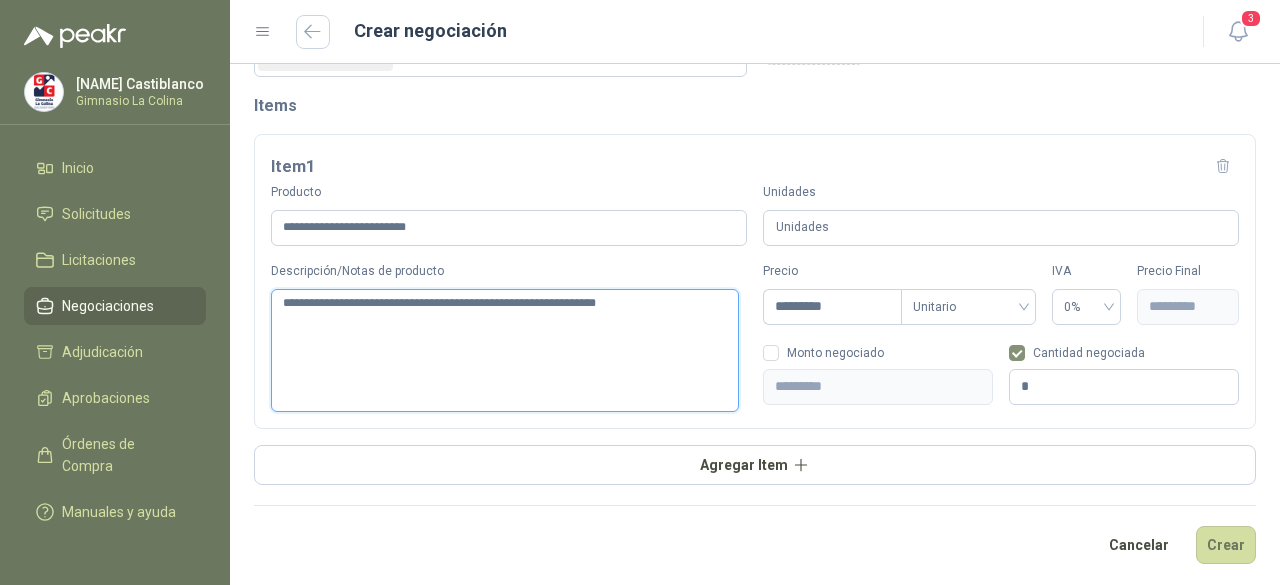 type 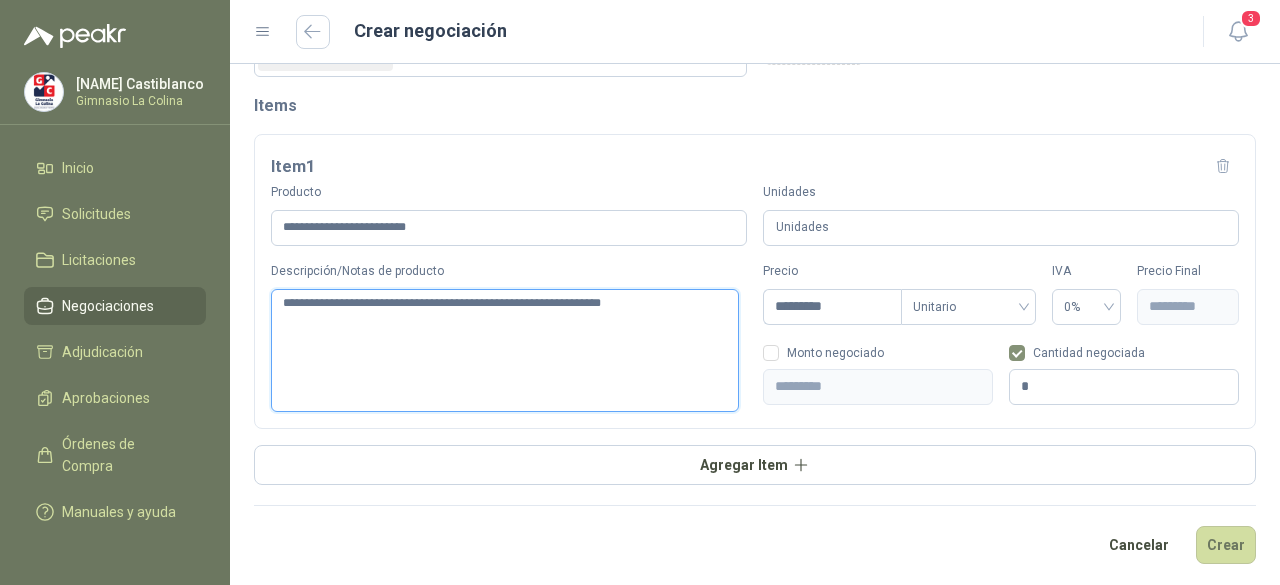 type 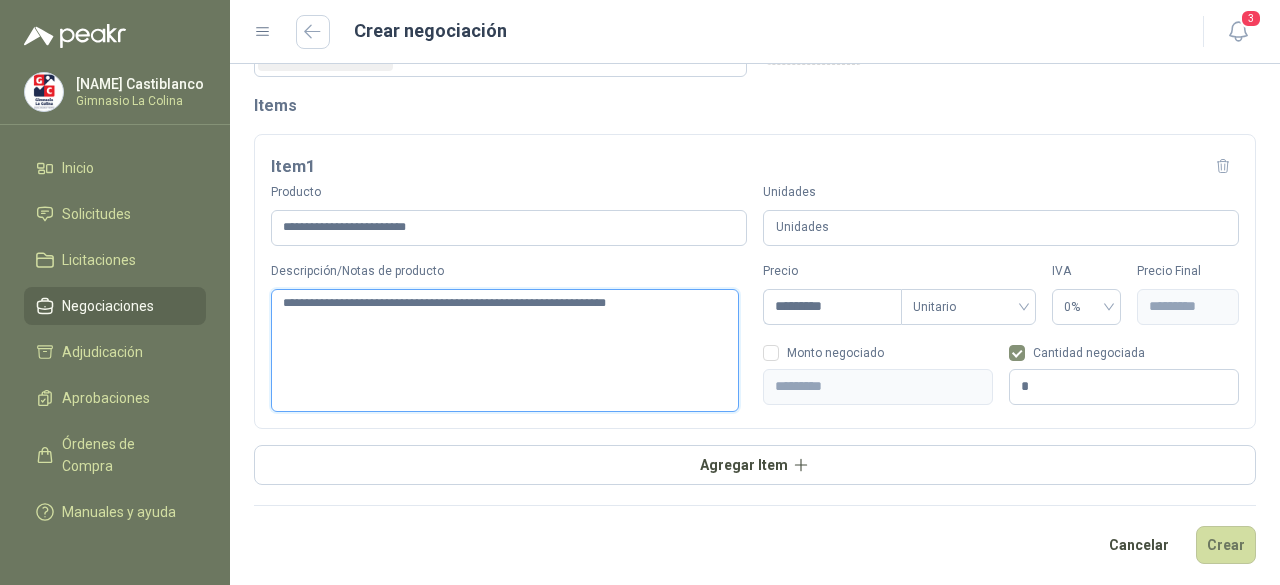 type 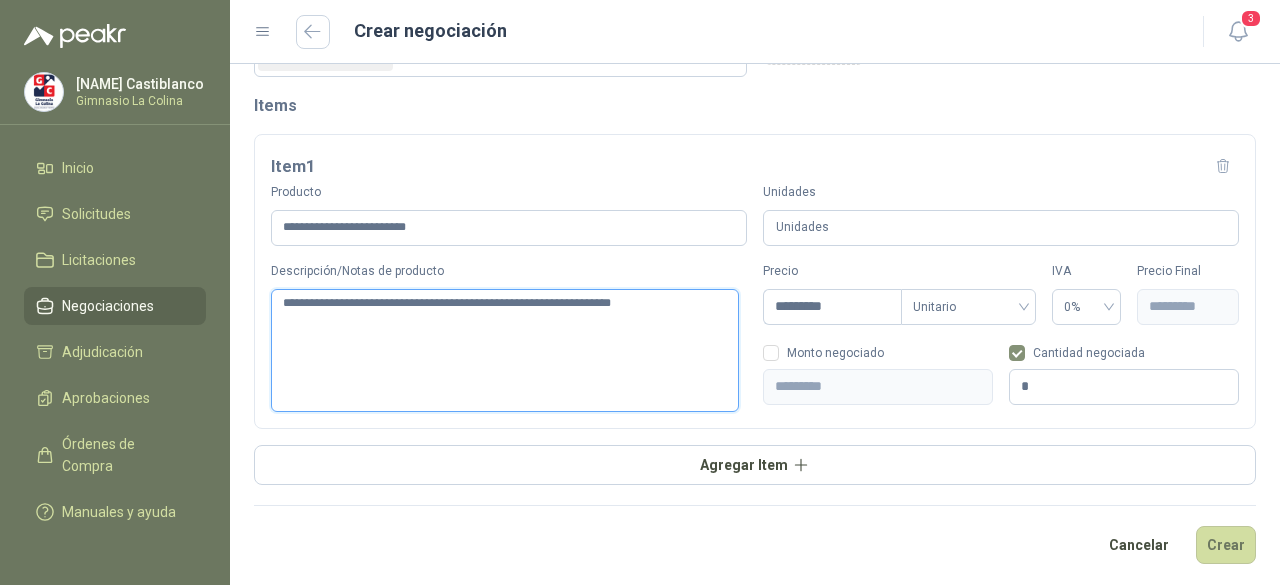 type 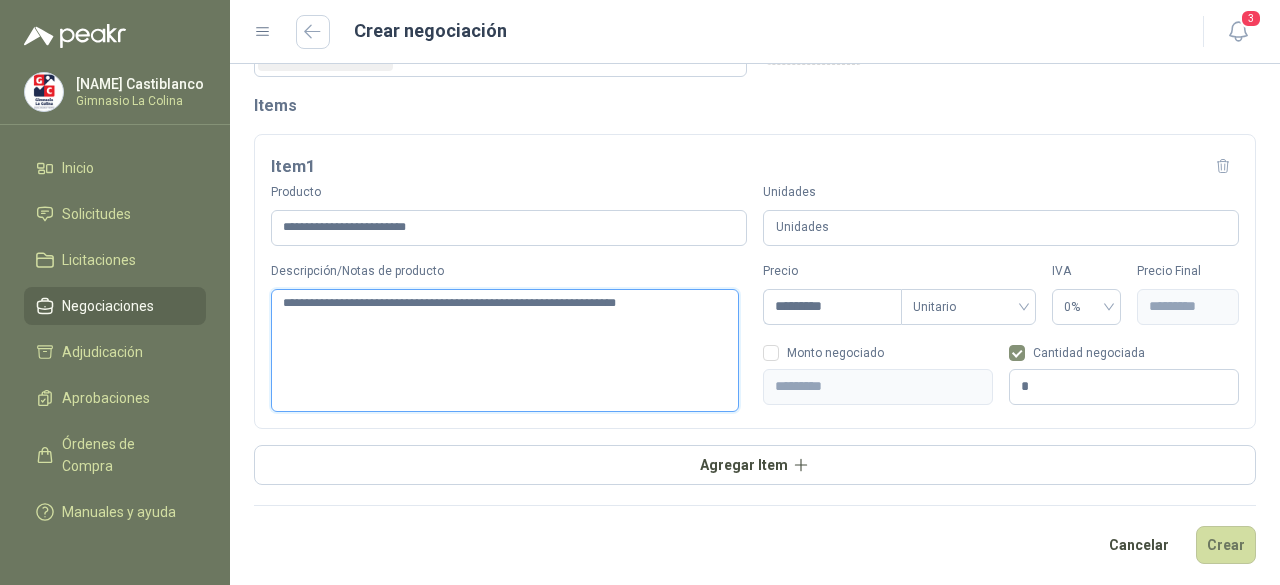 type 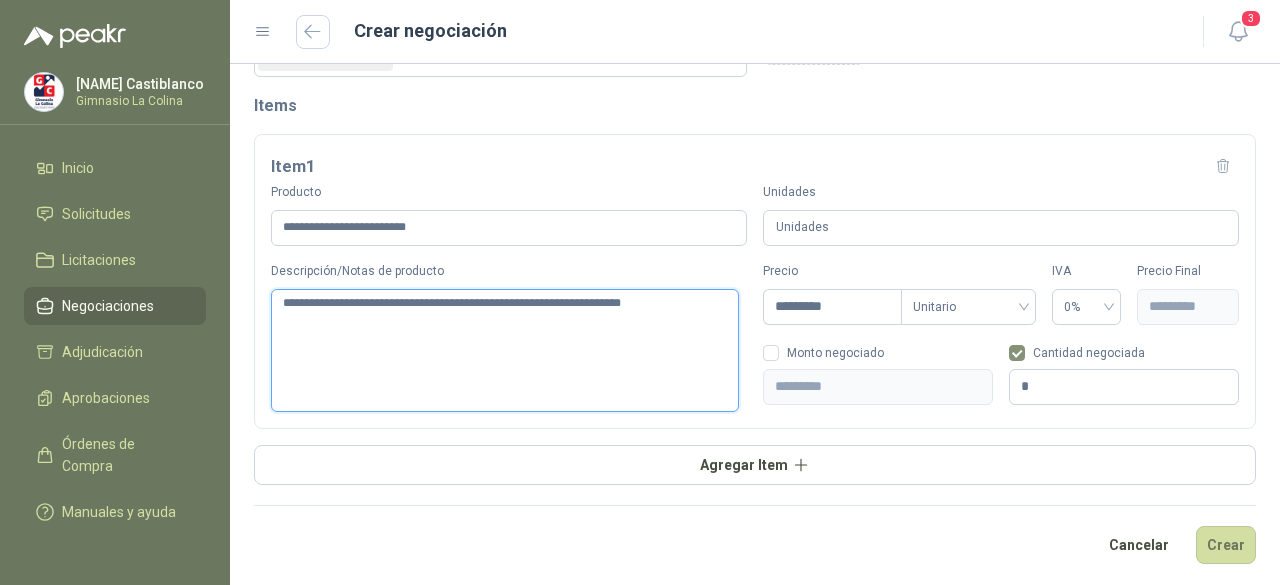 type 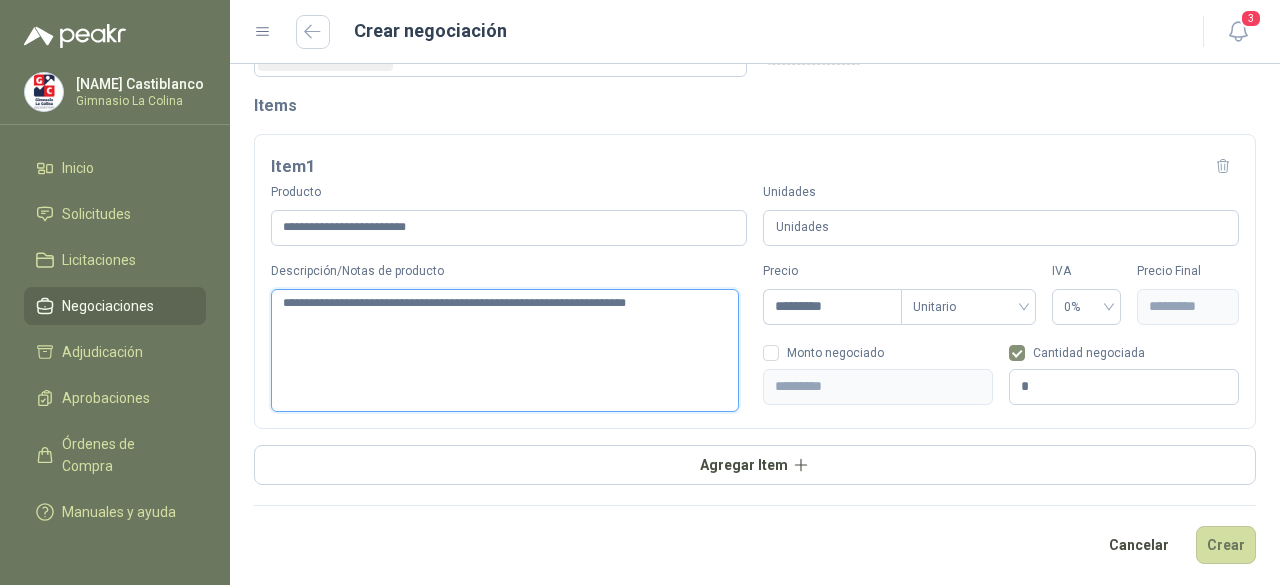 type 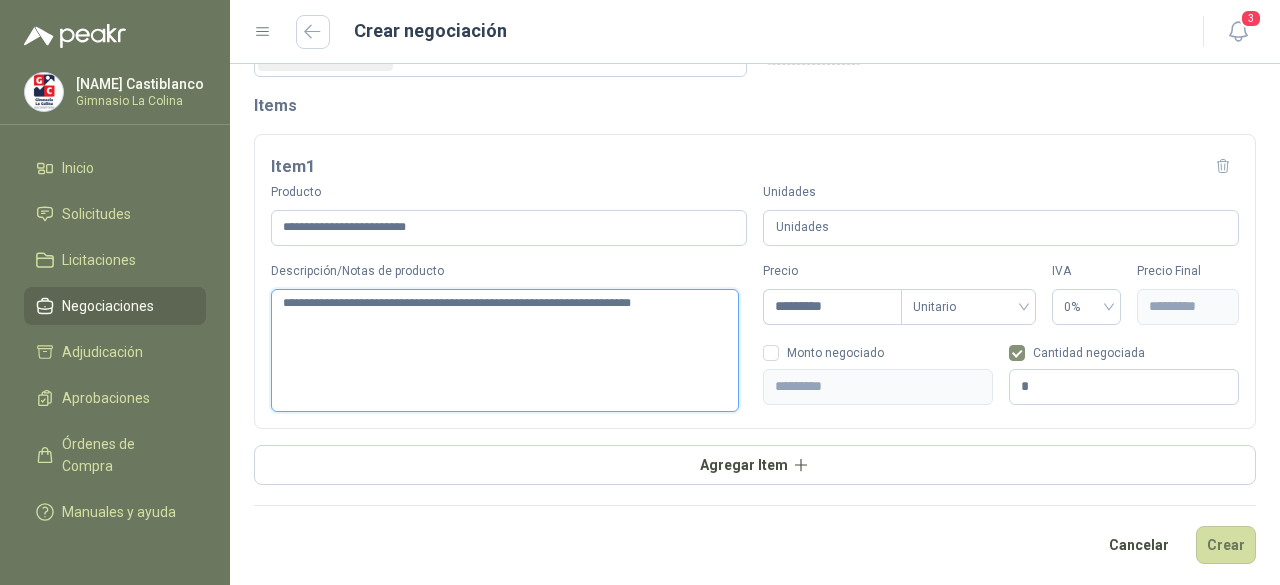 type 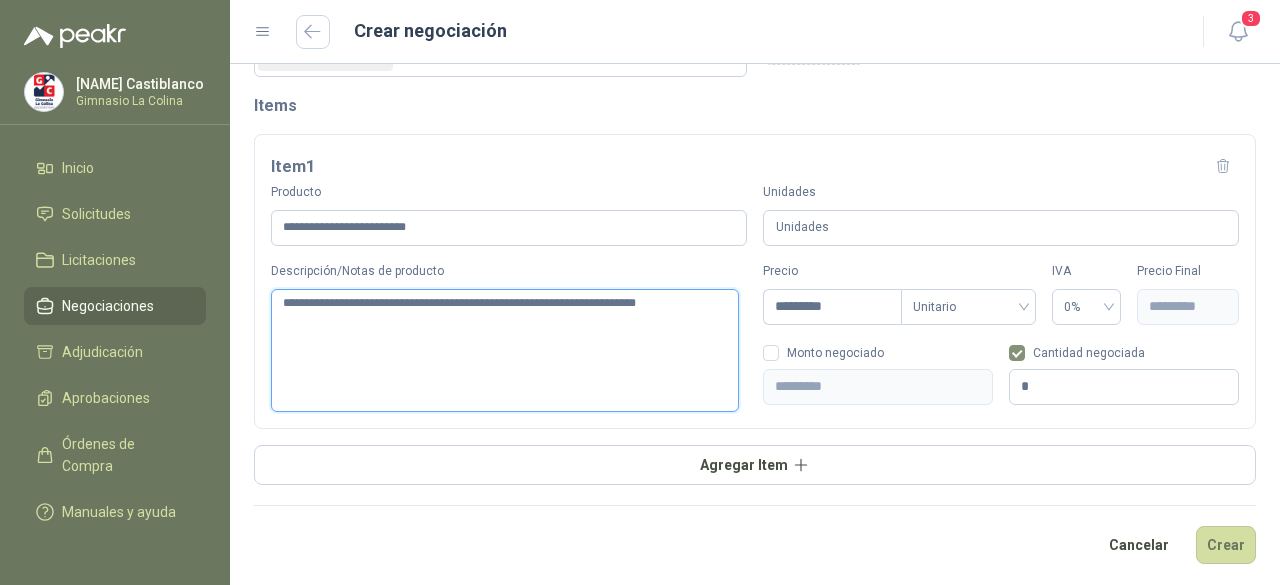 type 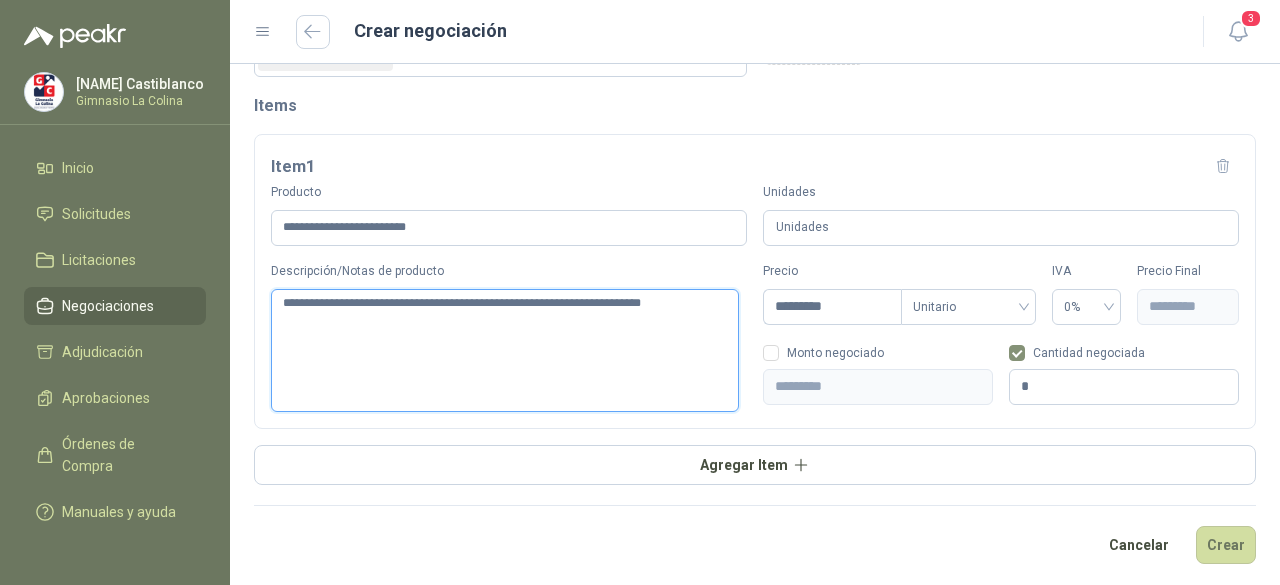 type 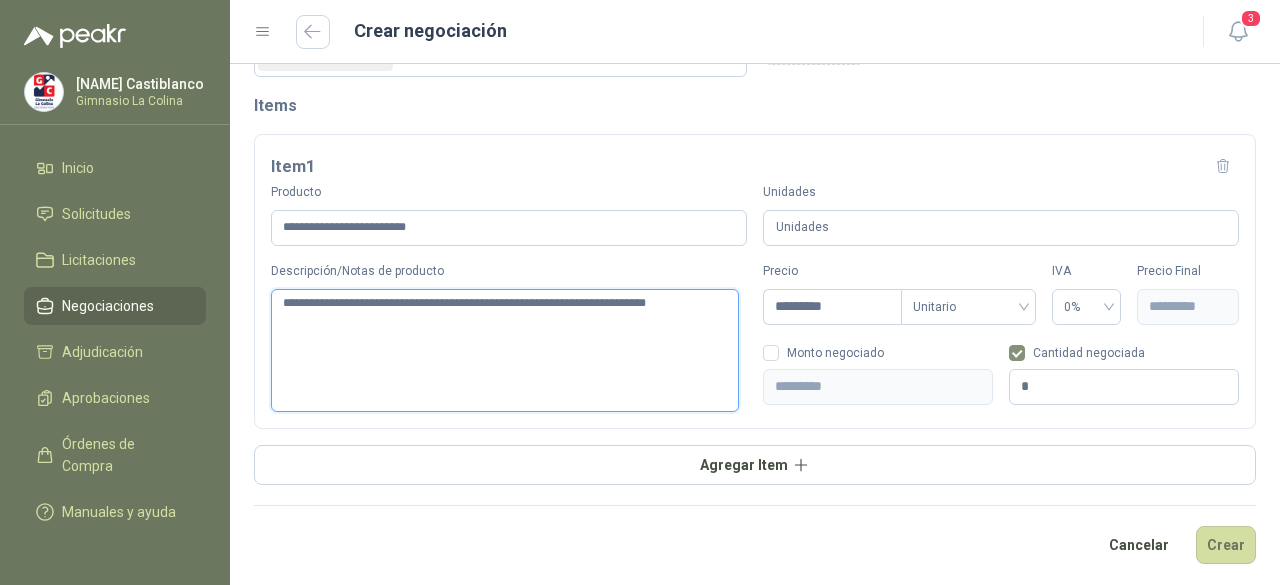 type 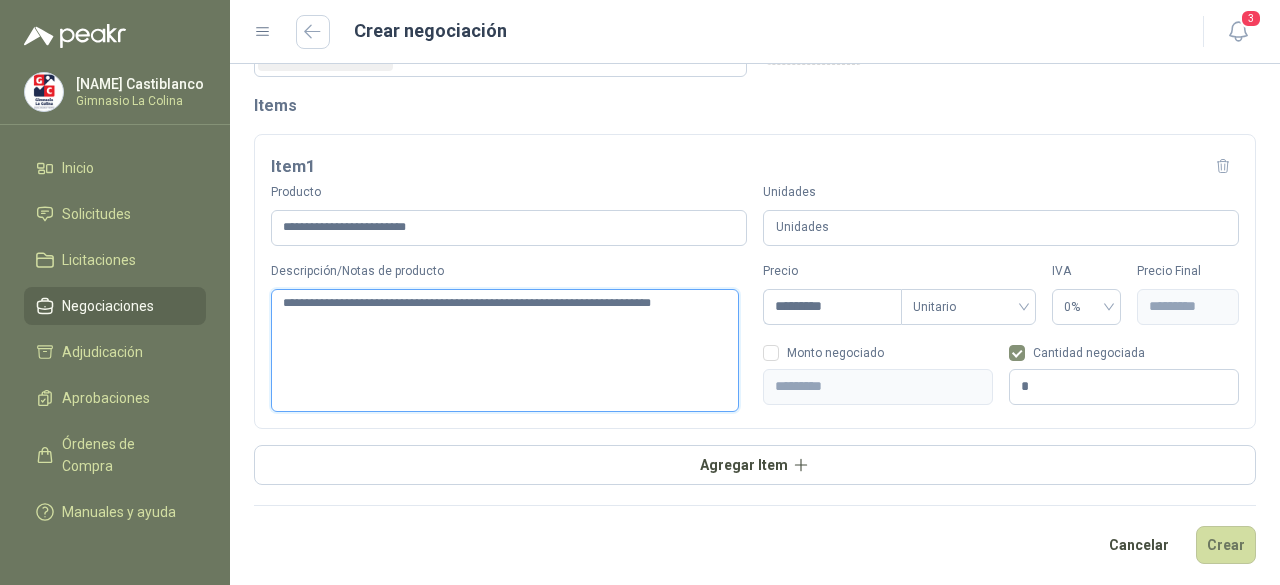type 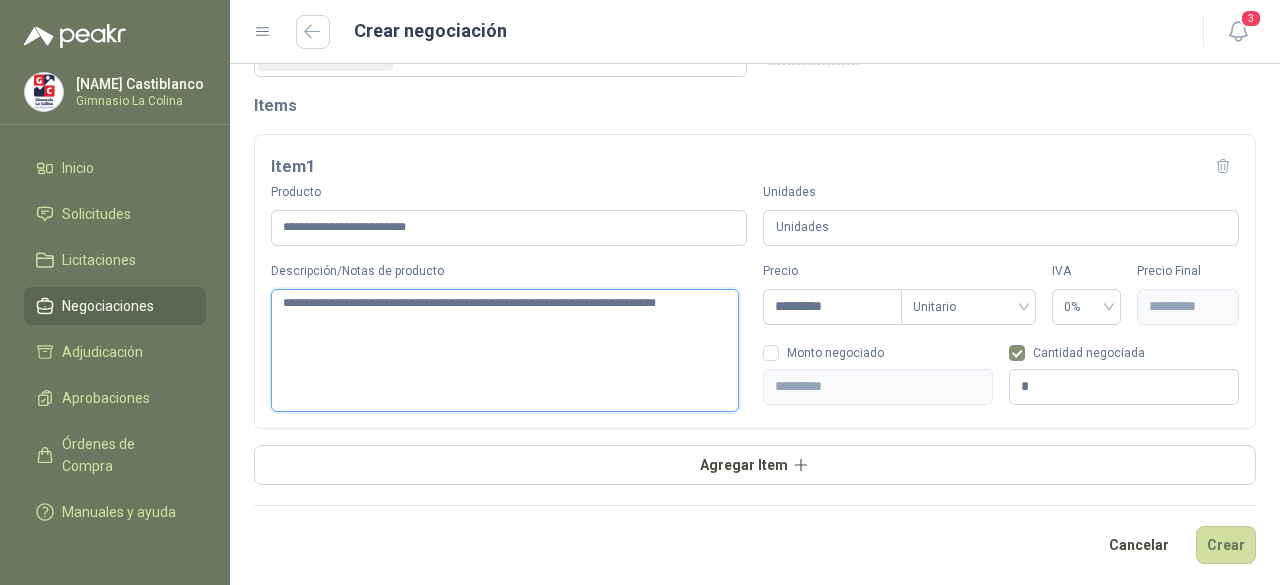 type 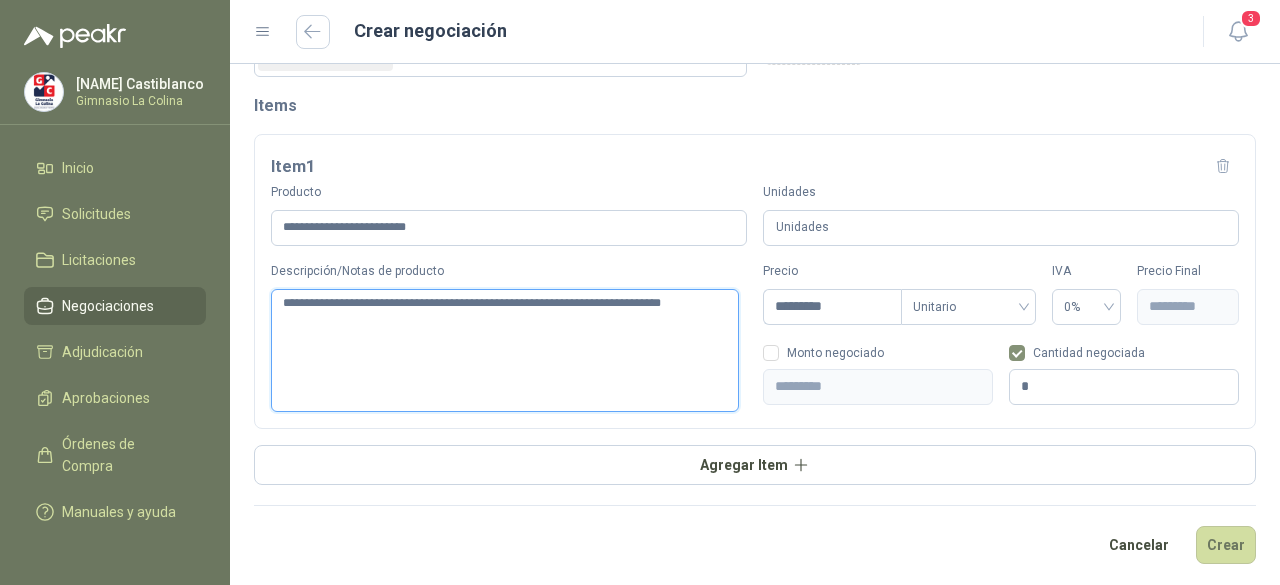 type 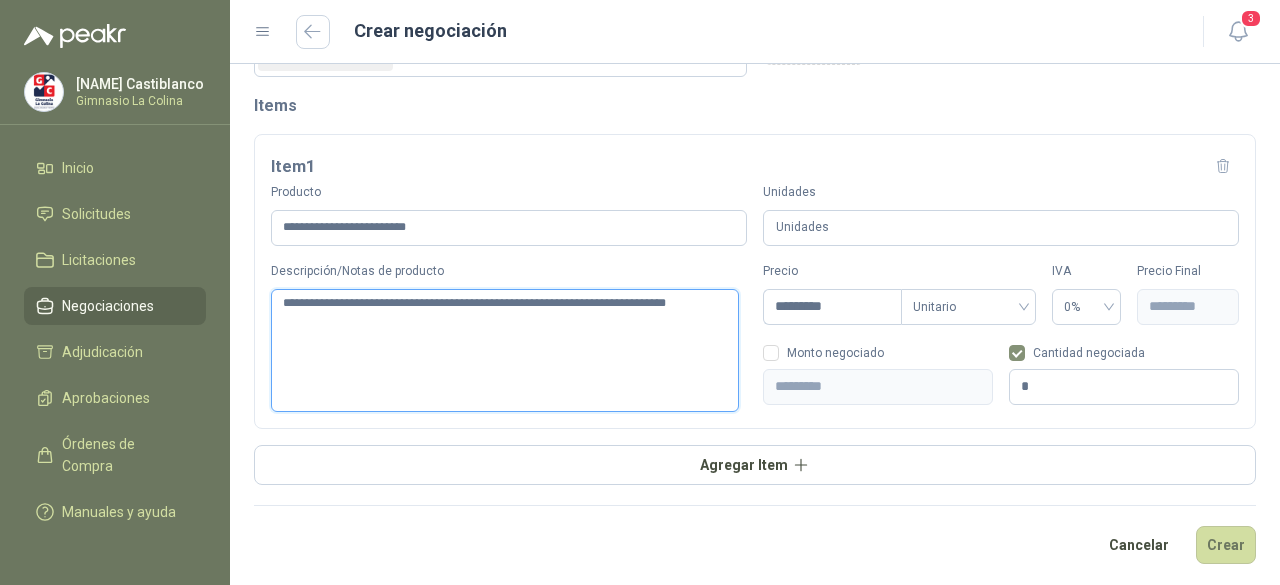 type 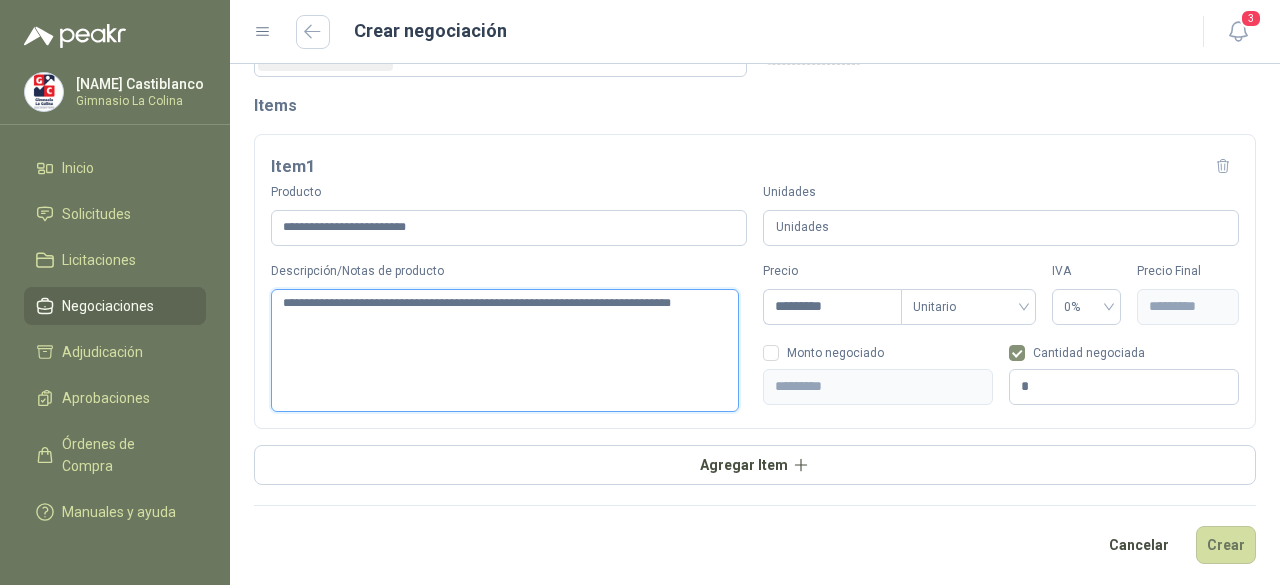 type 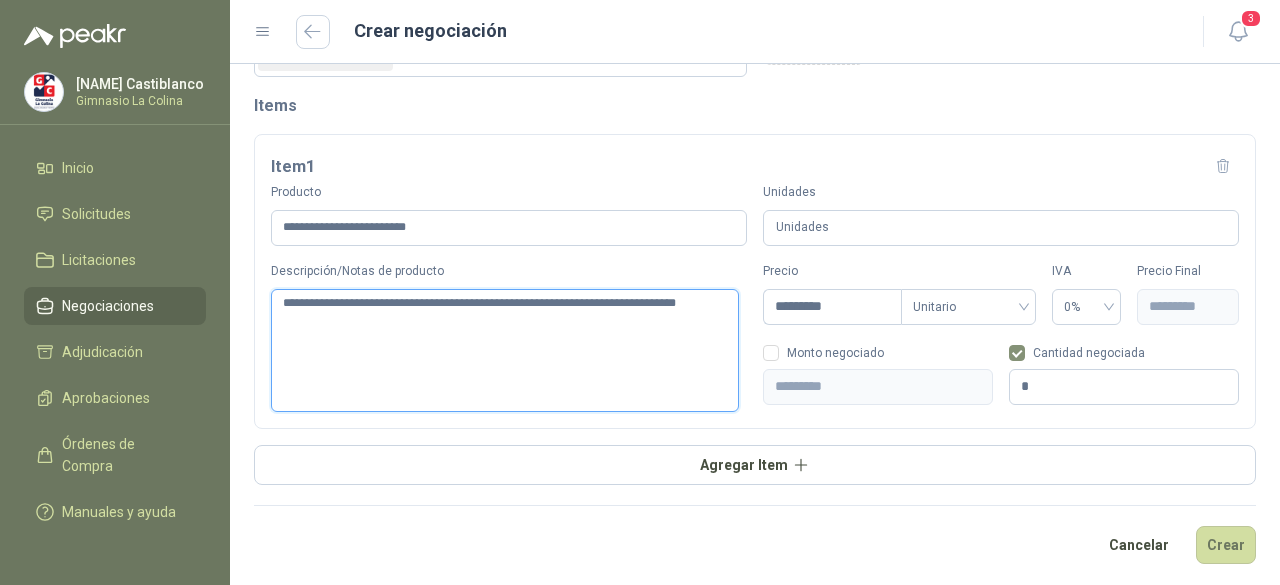 type 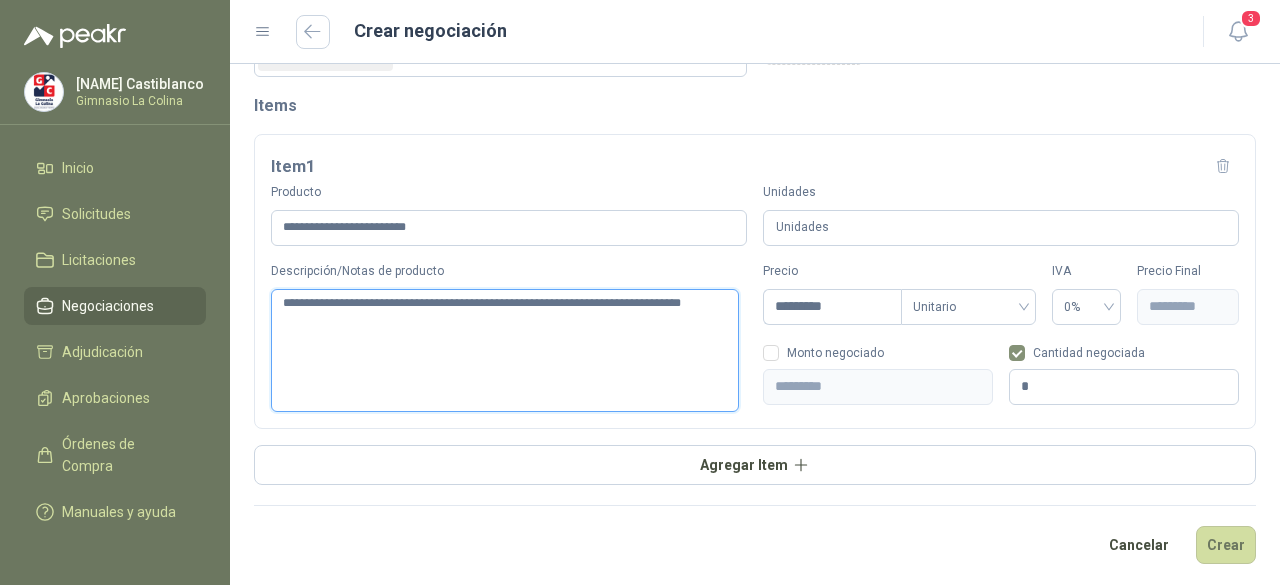 type 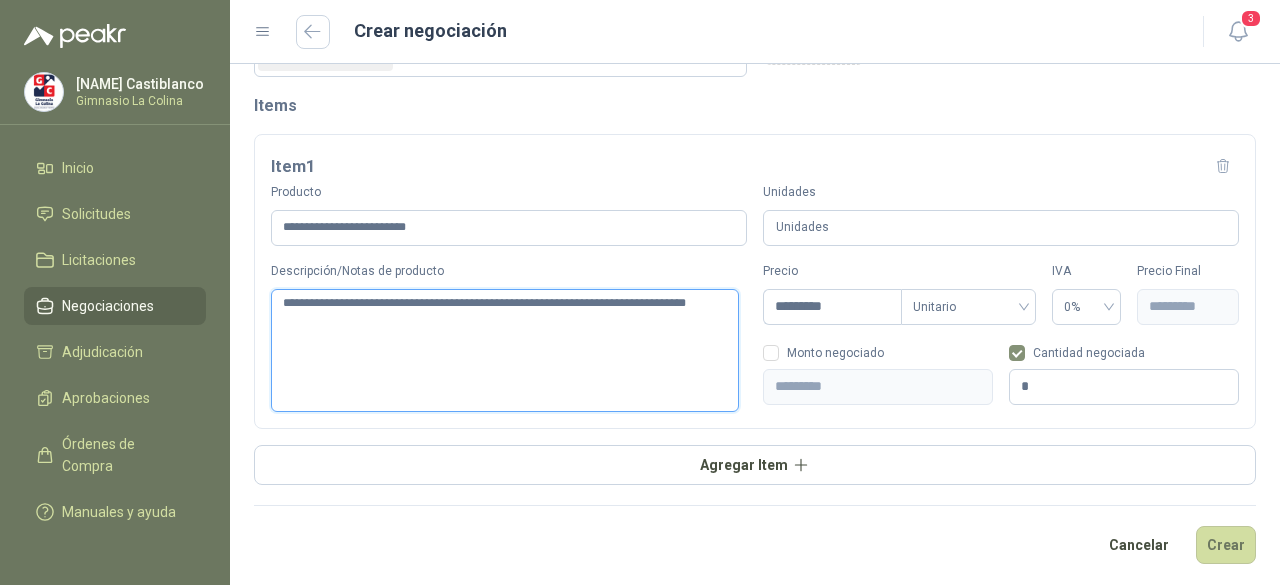 type 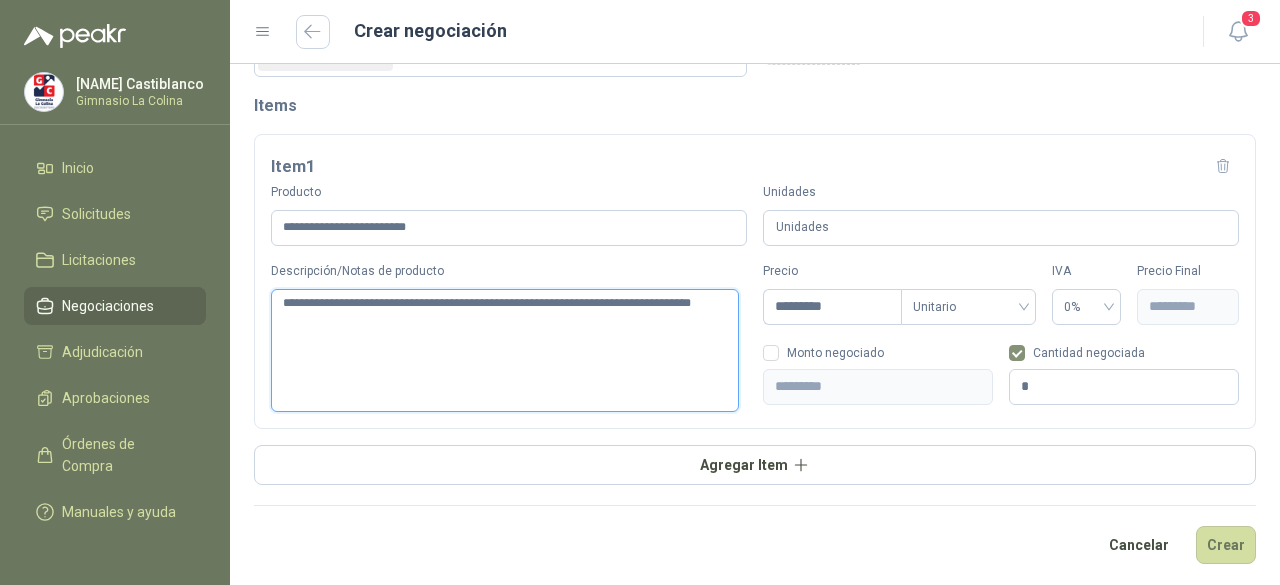 type 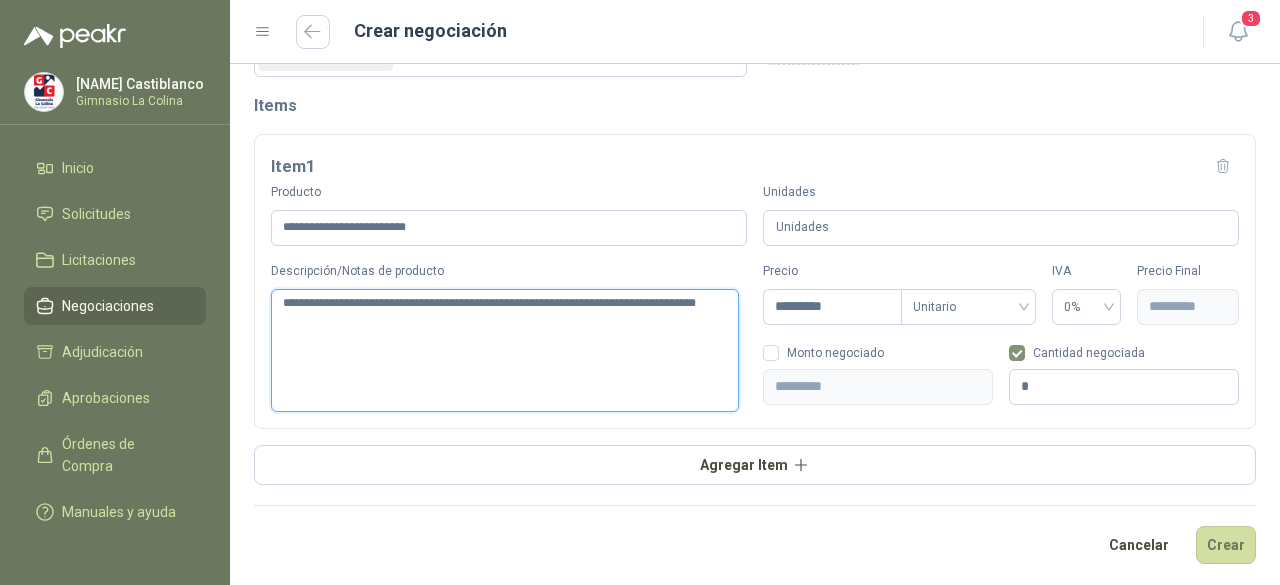 type 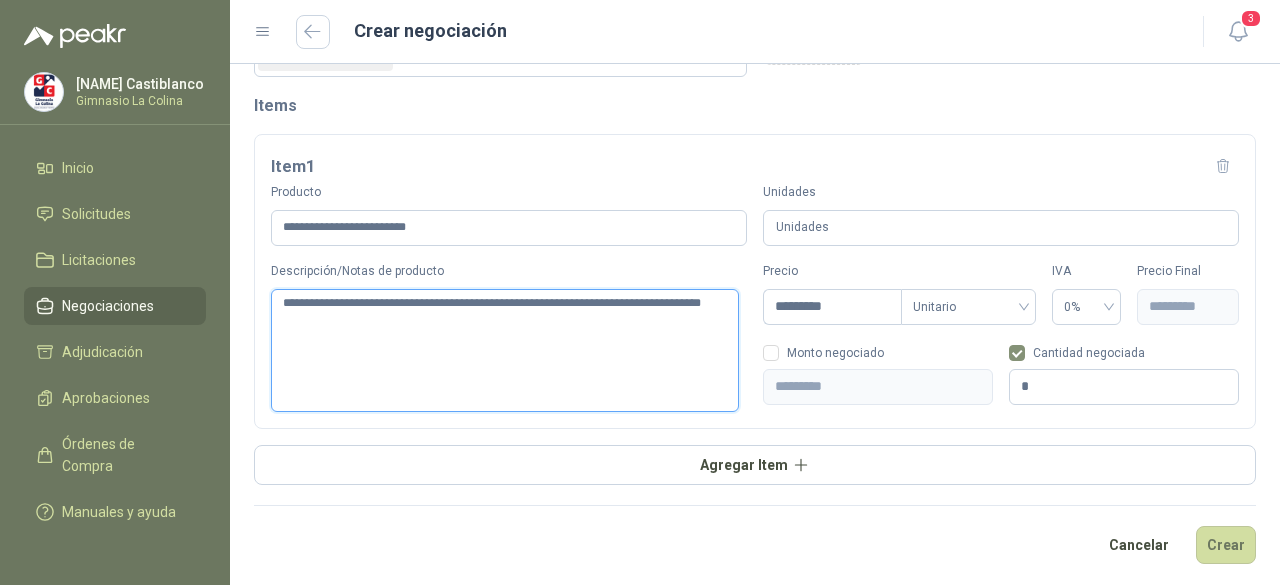 type 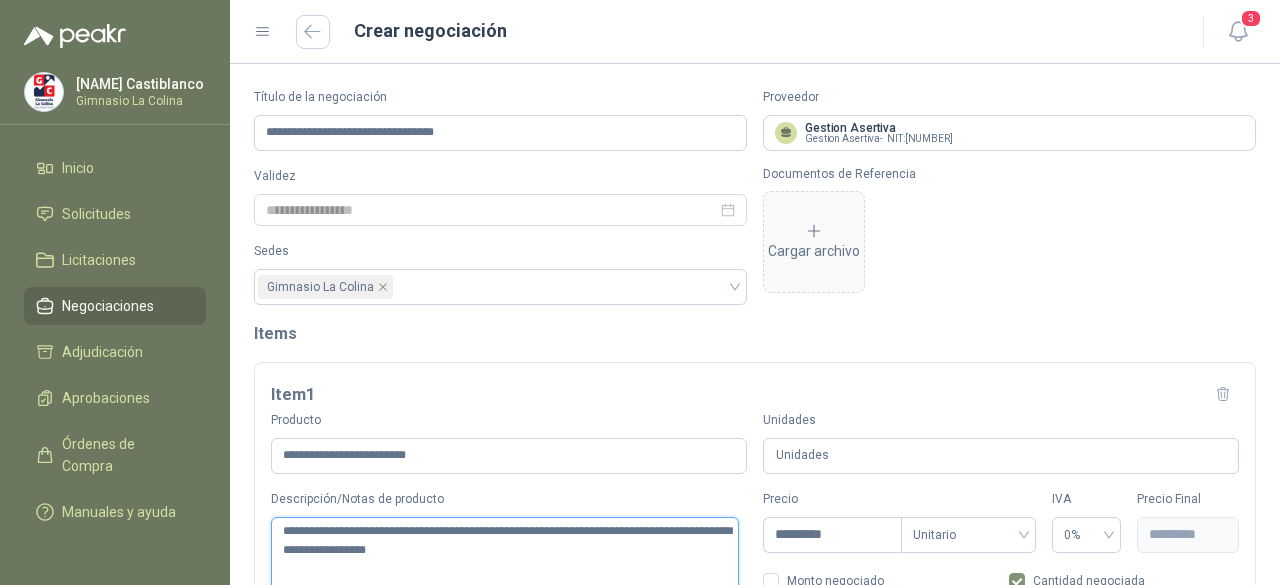 scroll, scrollTop: 228, scrollLeft: 0, axis: vertical 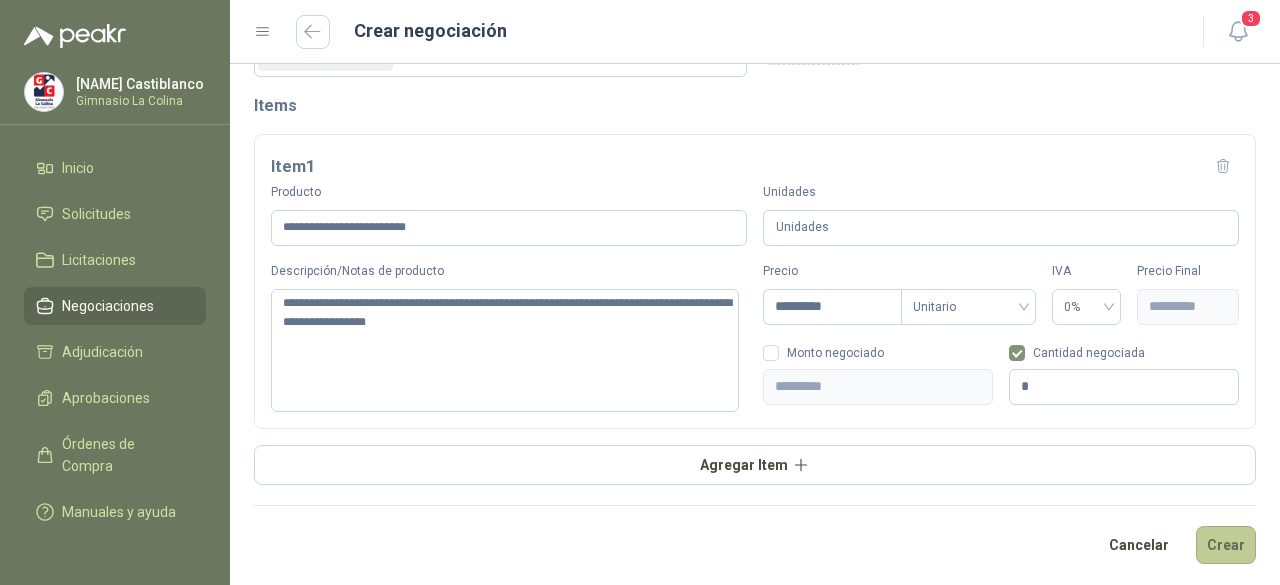 click on "Crear" at bounding box center (1226, 545) 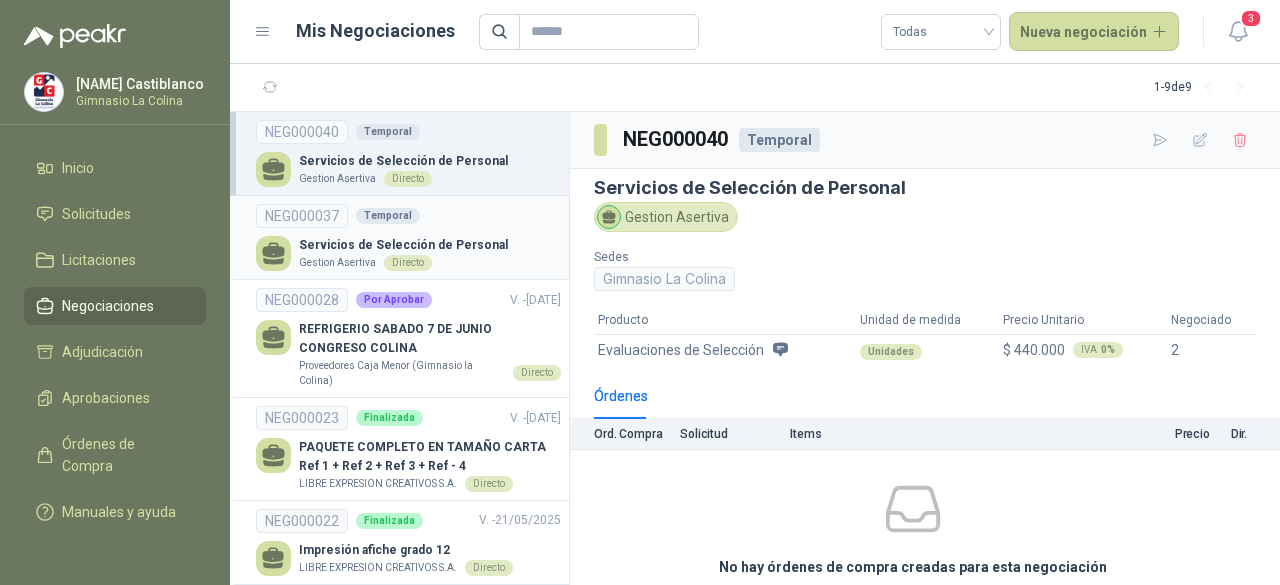 click on "Temporal" at bounding box center [388, 216] 